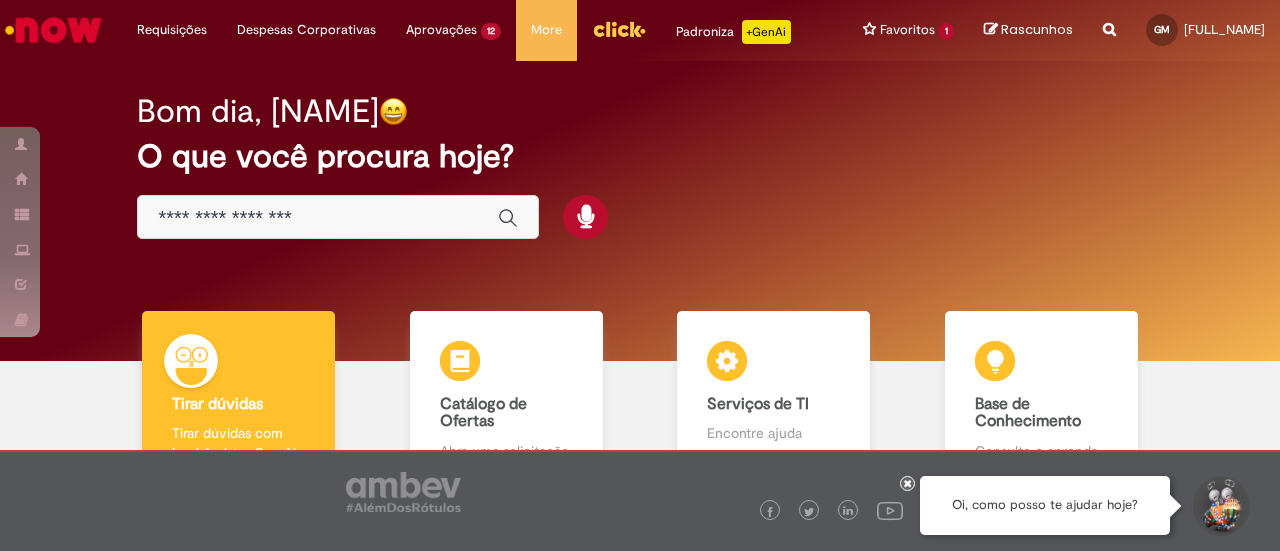 scroll, scrollTop: 0, scrollLeft: 0, axis: both 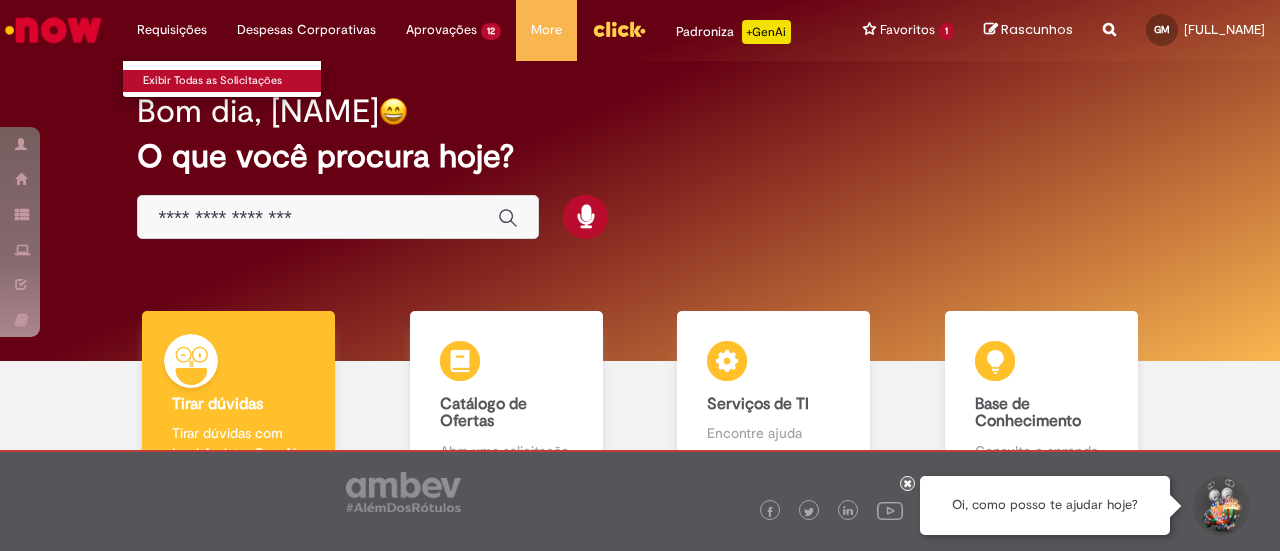 click on "Exibir Todas as Solicitações" at bounding box center [233, 81] 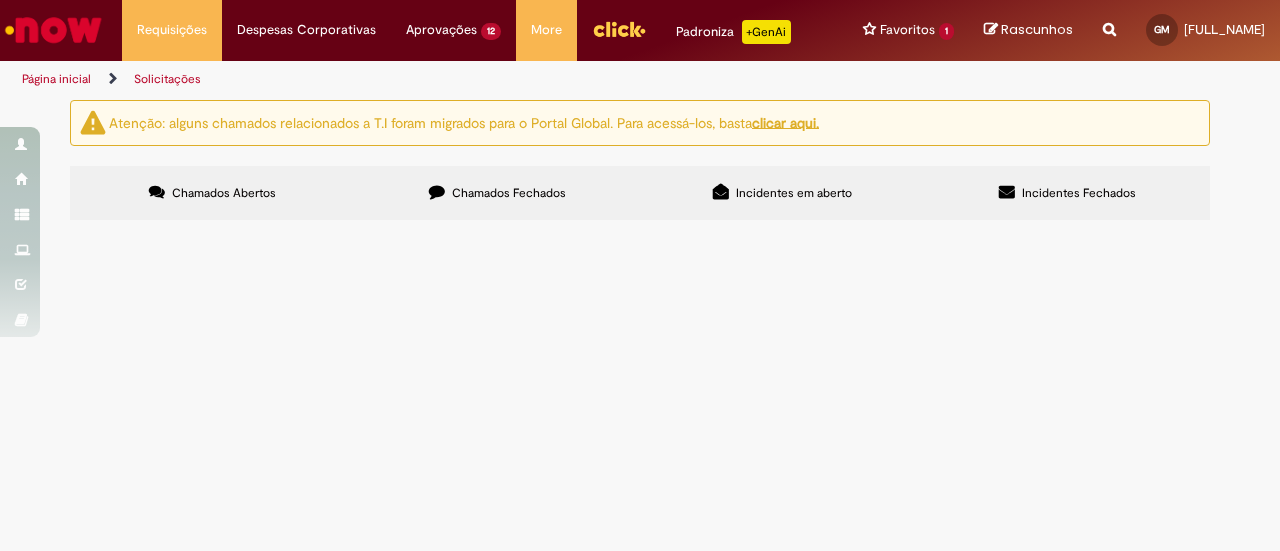 click on "Chamados Fechados" at bounding box center (509, 193) 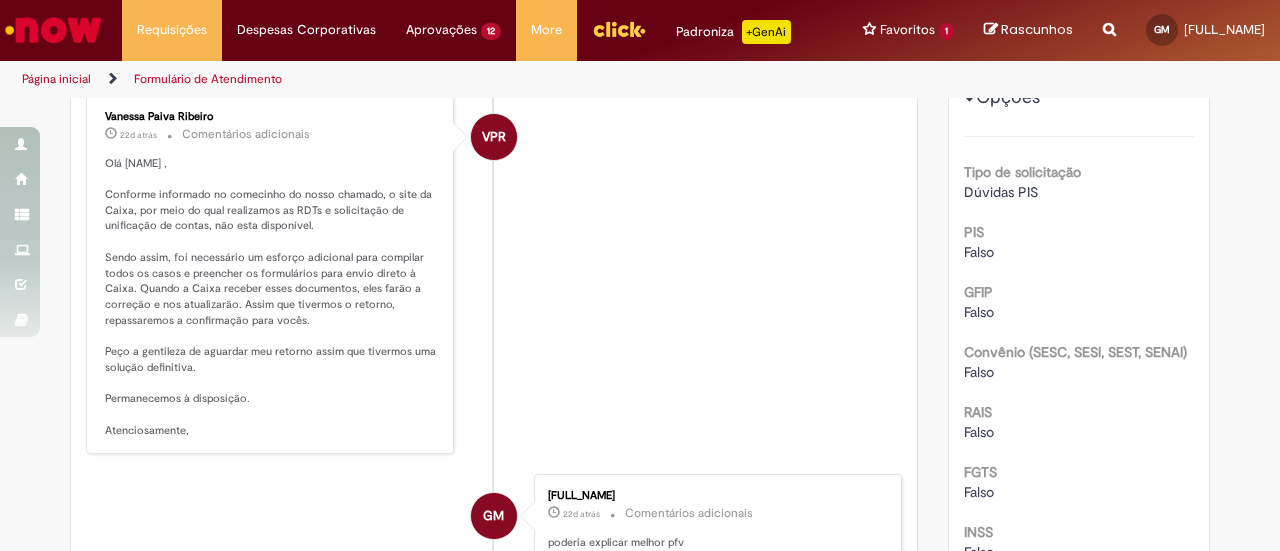 scroll, scrollTop: 327, scrollLeft: 0, axis: vertical 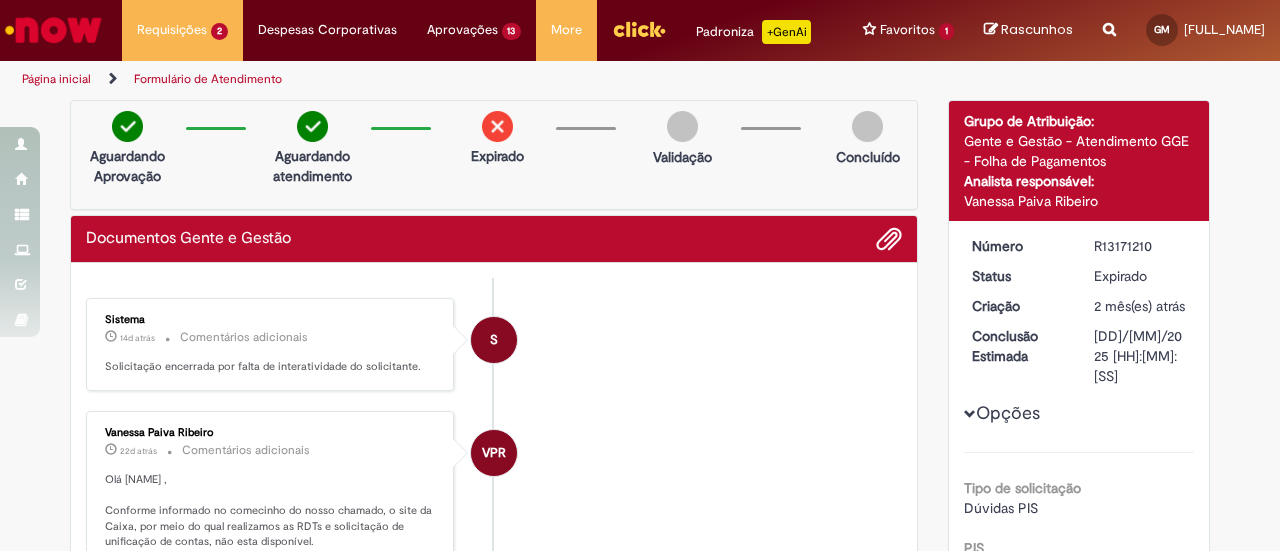 drag, startPoint x: 1082, startPoint y: 261, endPoint x: 1167, endPoint y: 266, distance: 85.146935 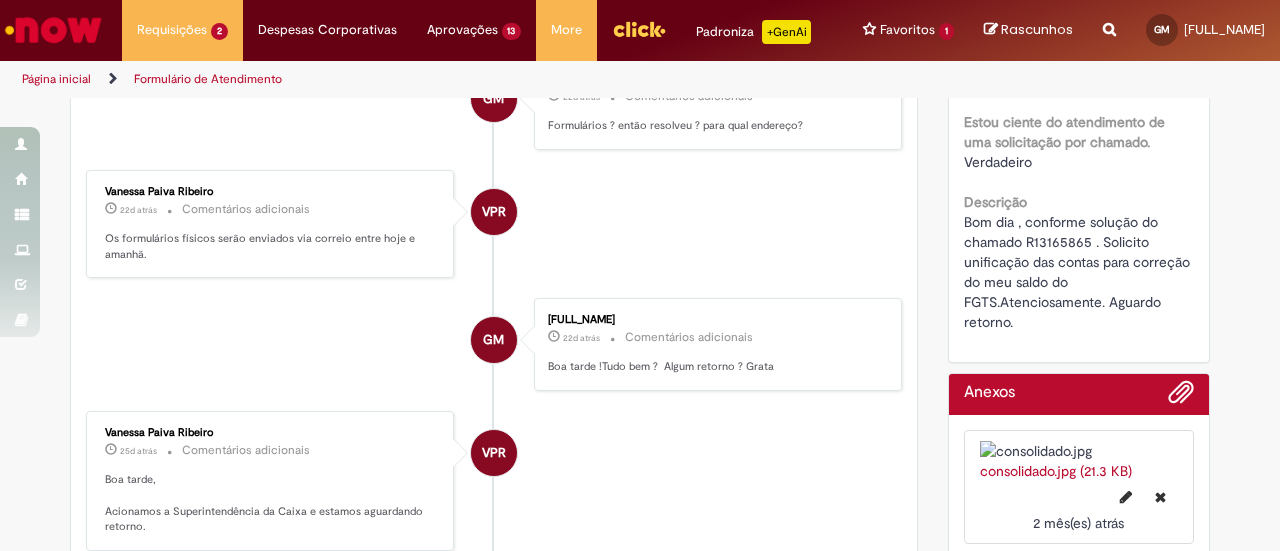 scroll, scrollTop: 825, scrollLeft: 0, axis: vertical 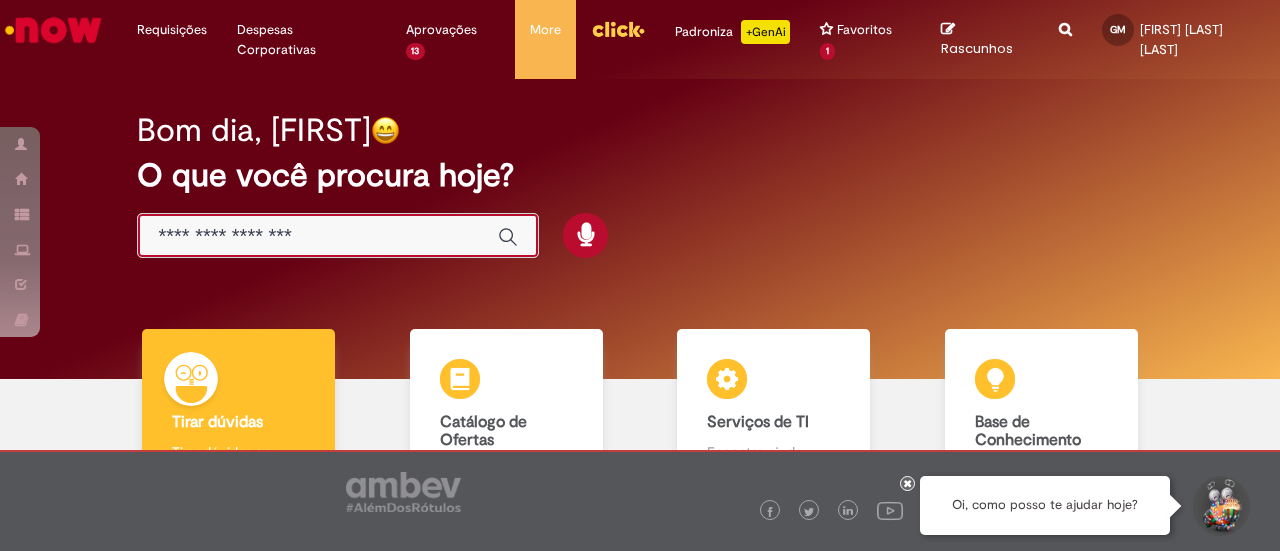 click at bounding box center [318, 236] 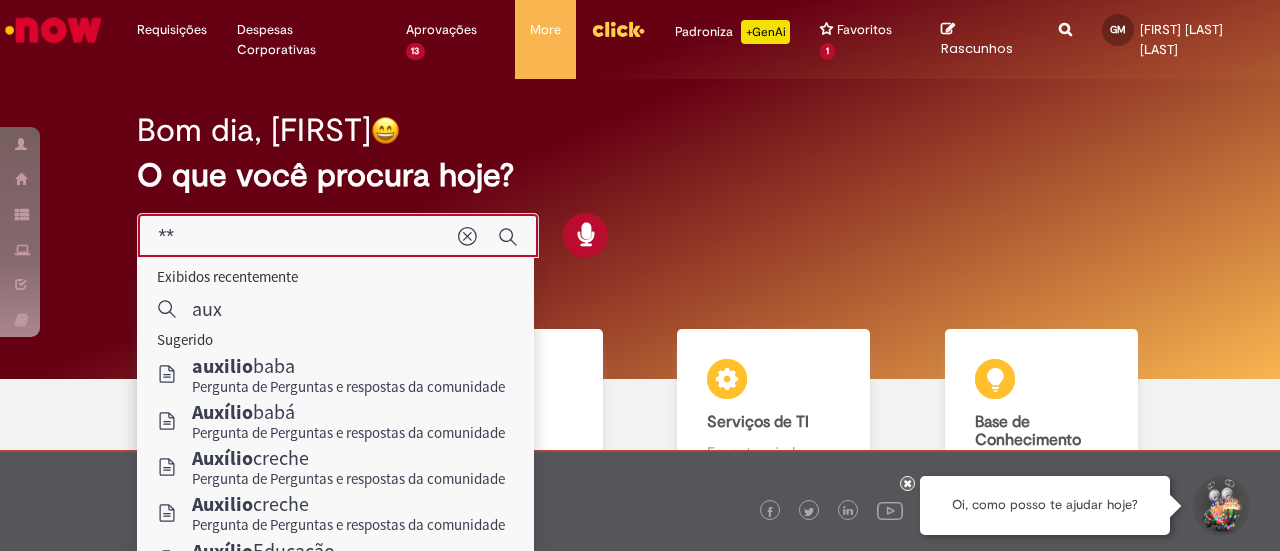type on "*" 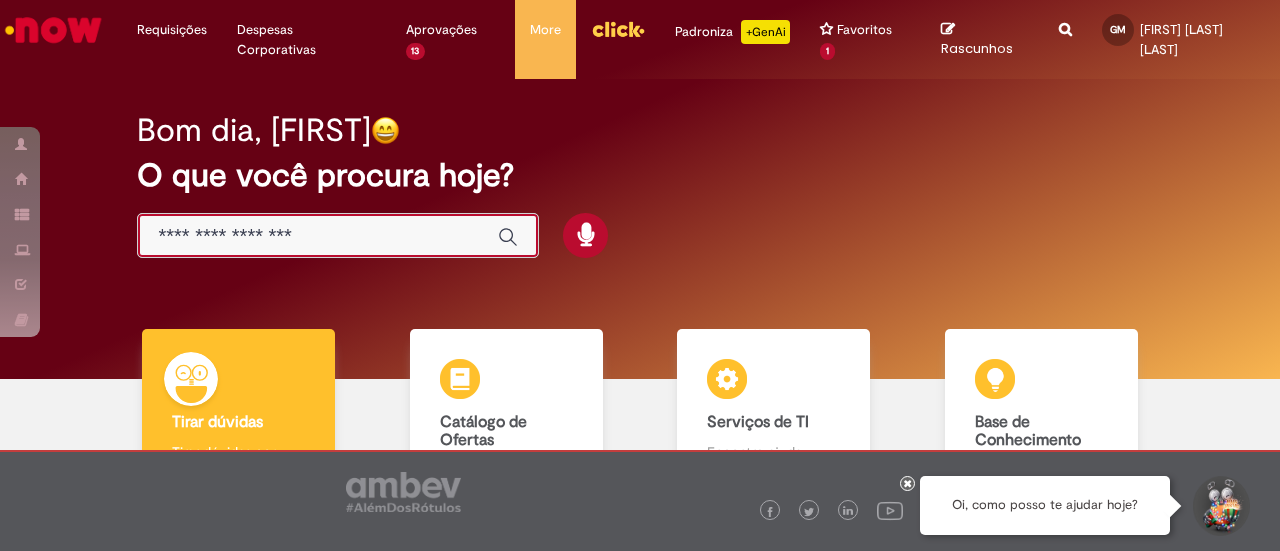 click at bounding box center (318, 236) 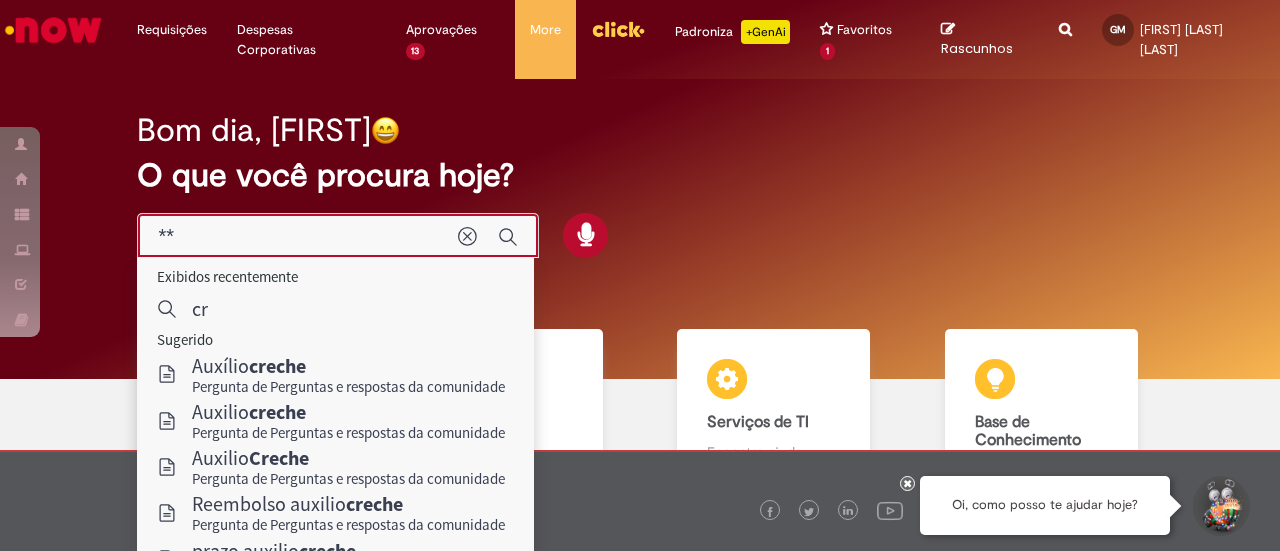 type on "*" 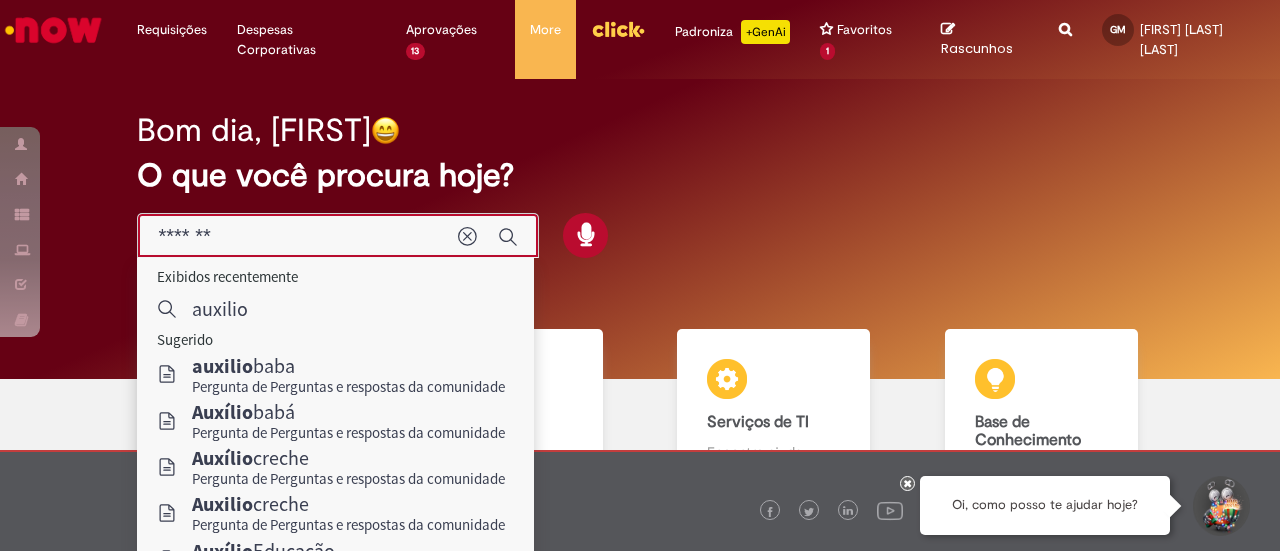 type on "*******" 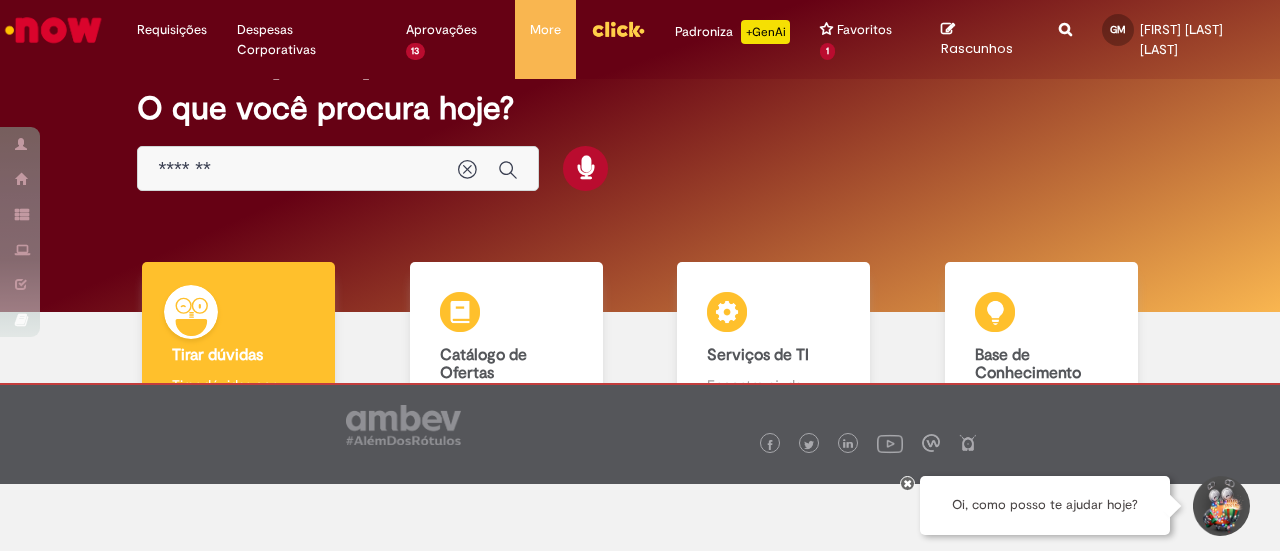 scroll, scrollTop: 71, scrollLeft: 0, axis: vertical 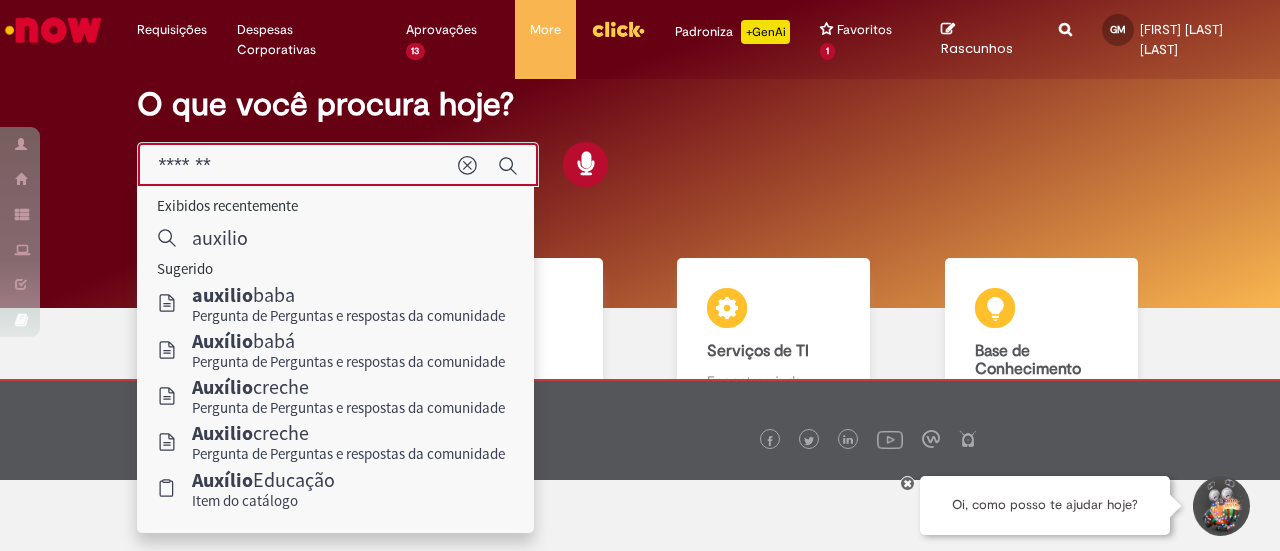 click on "*******" at bounding box center (298, 165) 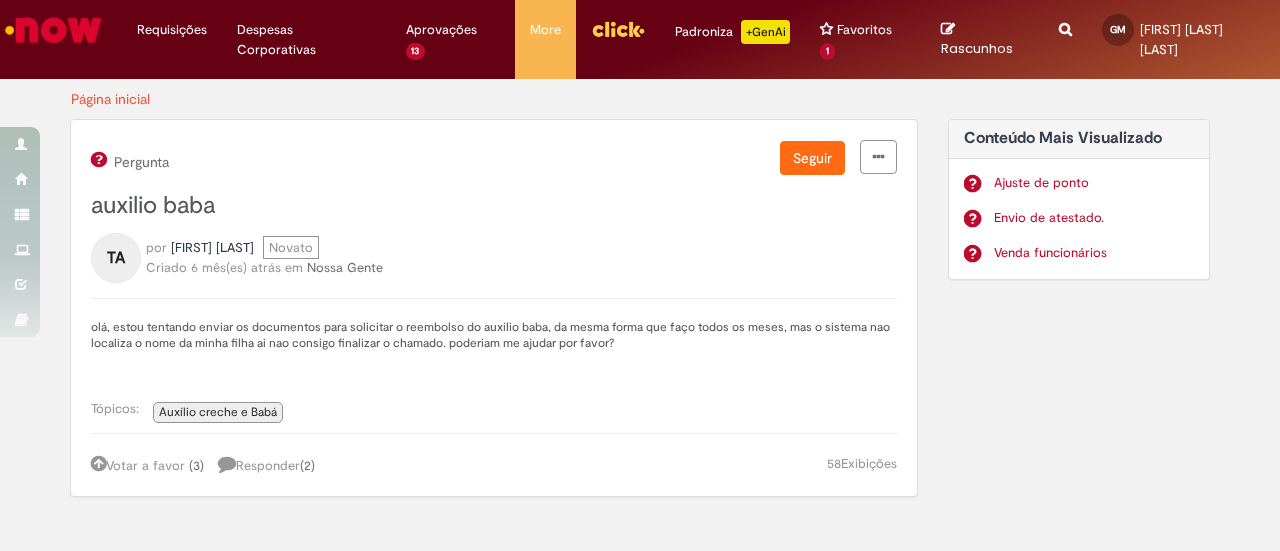 scroll, scrollTop: 0, scrollLeft: 0, axis: both 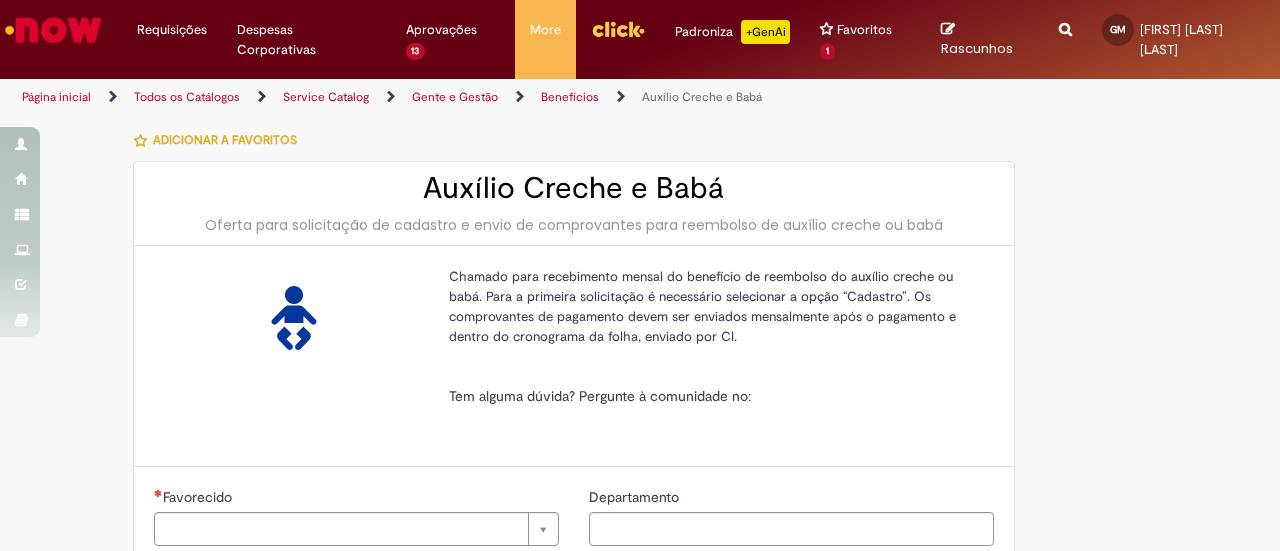 type on "********" 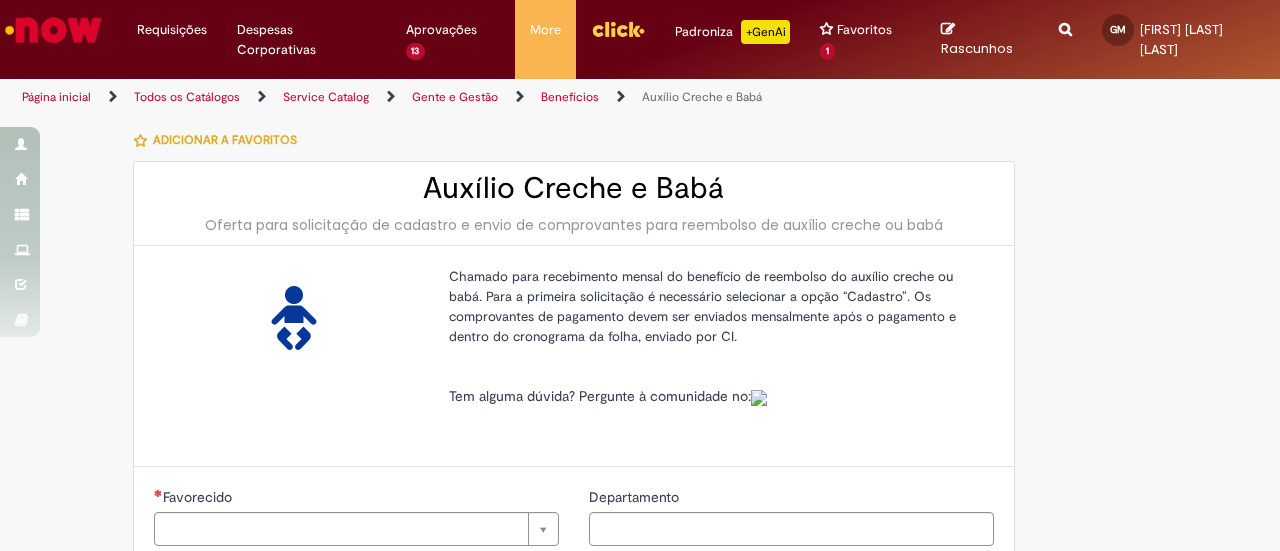 type on "**********" 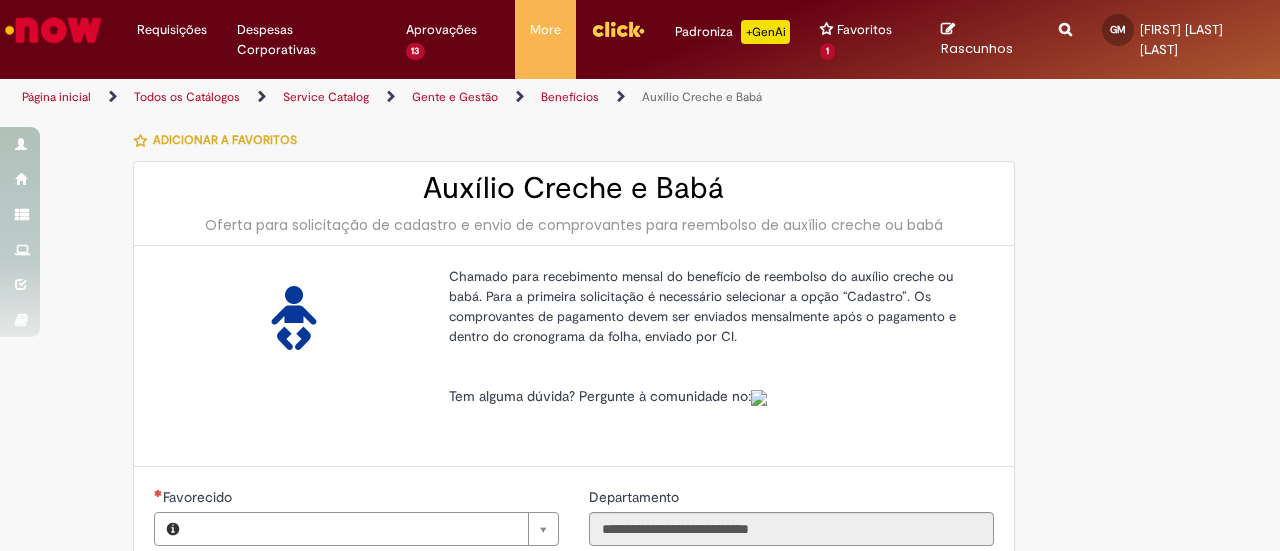type on "**********" 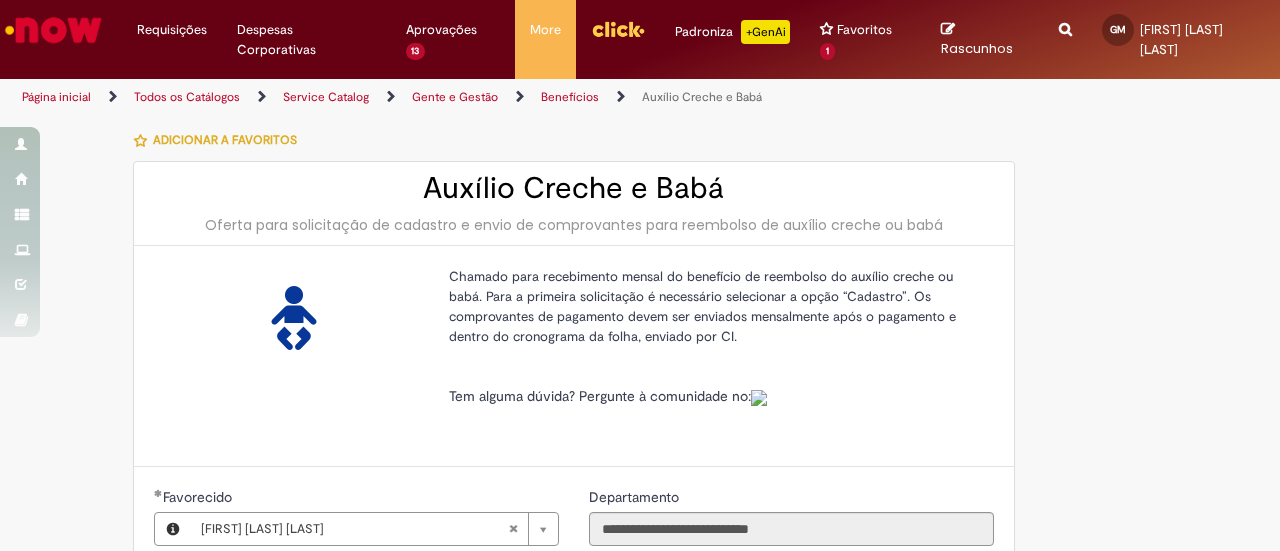 scroll, scrollTop: 290, scrollLeft: 0, axis: vertical 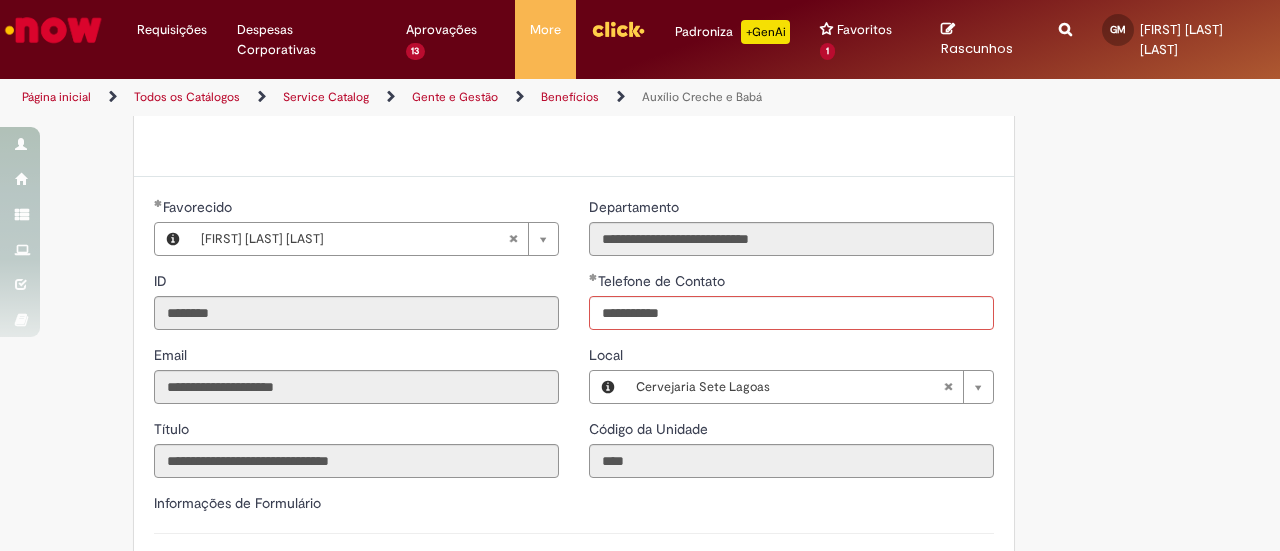 type on "**********" 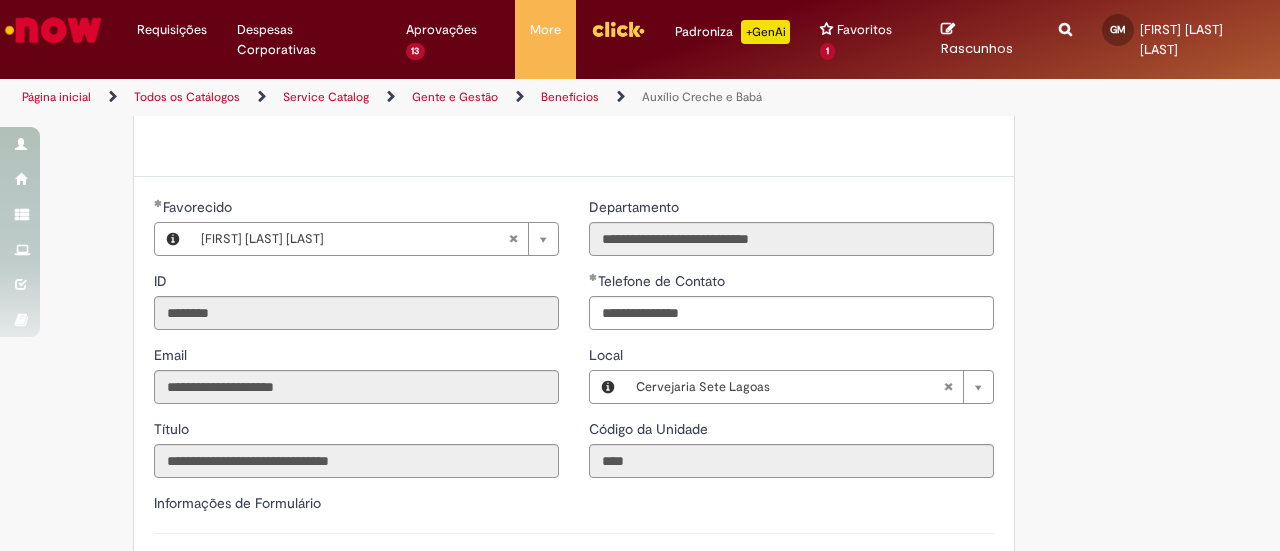 click on "Tire dúvidas com LupiAssist    +GenAI
Oi! Eu sou LupiAssist, uma Inteligência Artificial Generativa em constante aprendizado   Meu conteúdo é monitorado para trazer uma melhor experiência
Dúvidas comuns:
Só mais um instante, estou consultando nossas bases de conhecimento  e escrevendo a melhor resposta pra você!
Title
Lorem ipsum dolor sit amet    Fazer uma nova pergunta
Gerei esta resposta utilizando IA Generativa em conjunto com os nossos padrões. Em caso de divergência, os documentos oficiais prevalecerão.
Saiba mais em:
Ou ligue para:
E aí, te ajudei?
Sim, obrigado!" at bounding box center [640, 356] 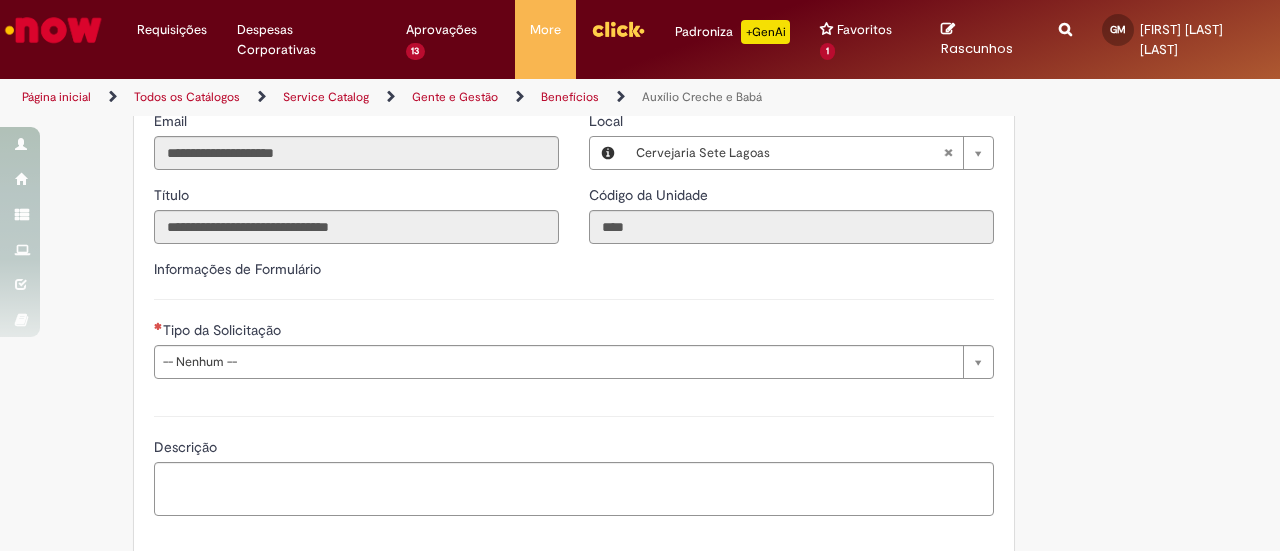 scroll, scrollTop: 526, scrollLeft: 0, axis: vertical 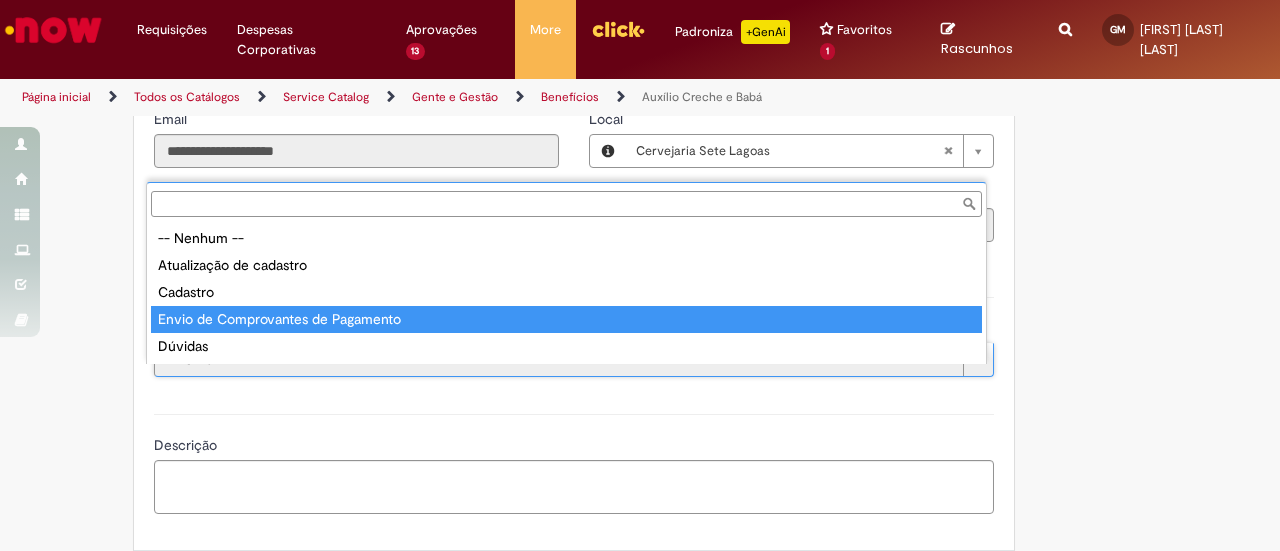 type on "**********" 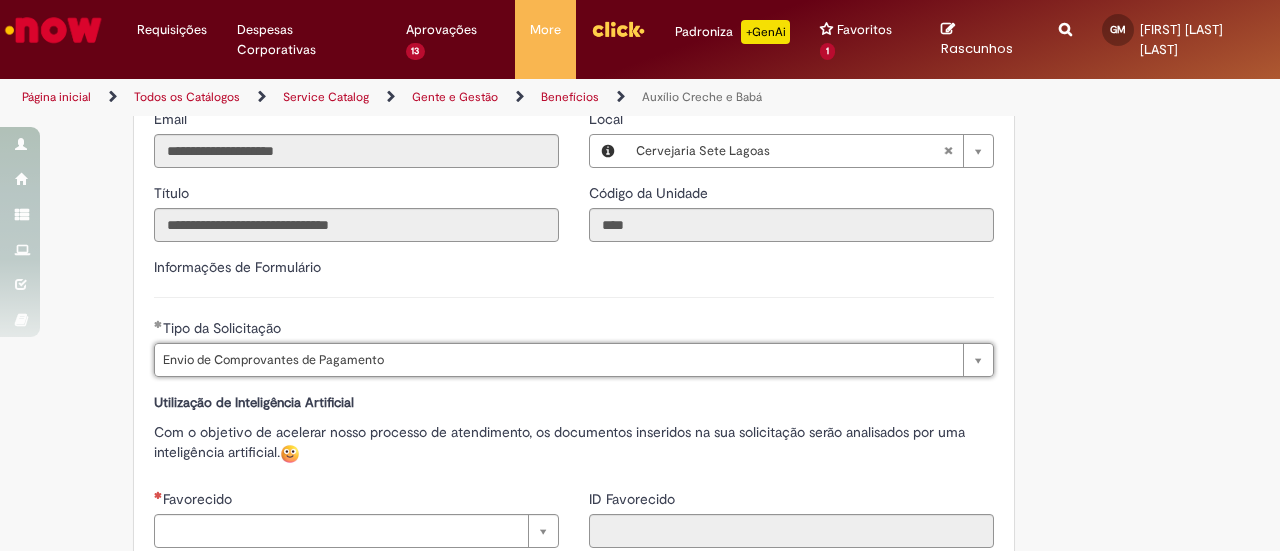 click on "**********" at bounding box center (640, 410) 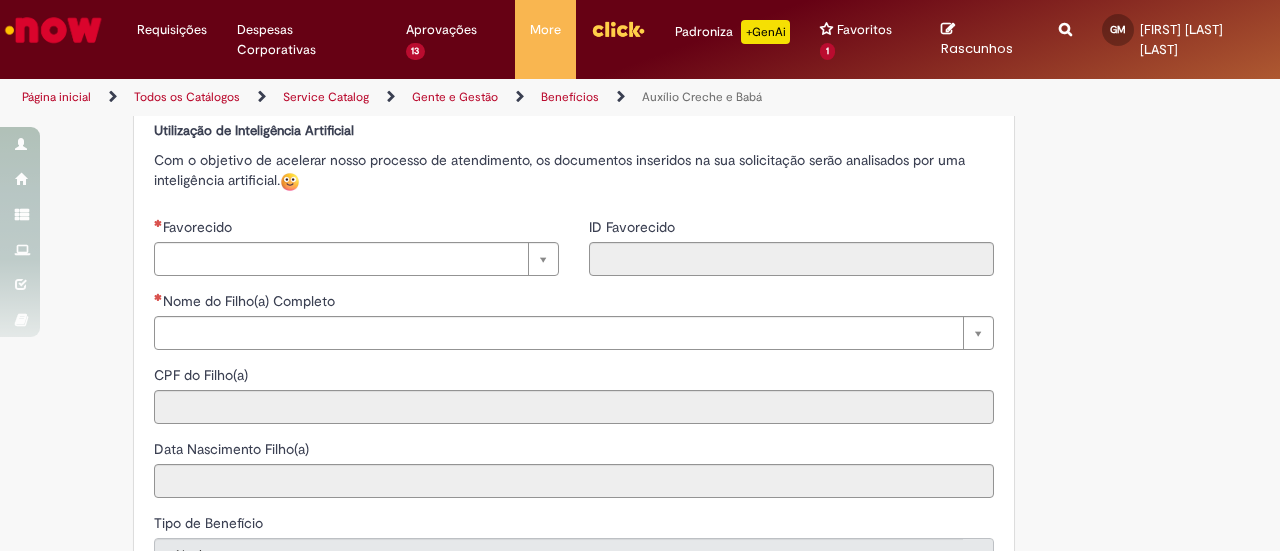 scroll, scrollTop: 801, scrollLeft: 0, axis: vertical 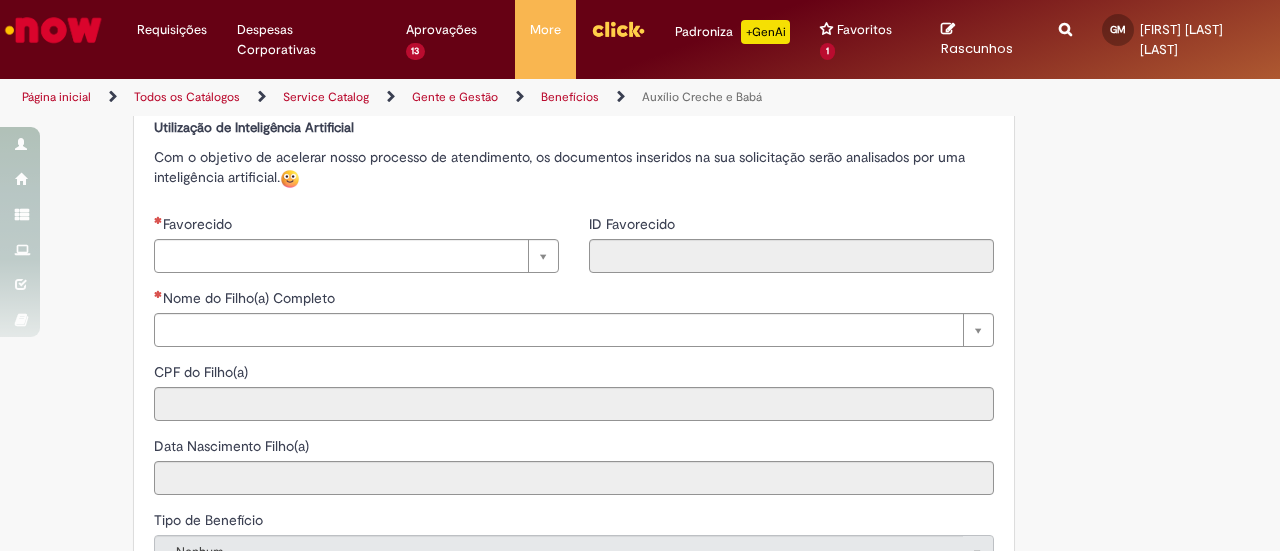 click on "Favorecido          Pesquisar usando lista                 Favorecido" at bounding box center (356, 251) 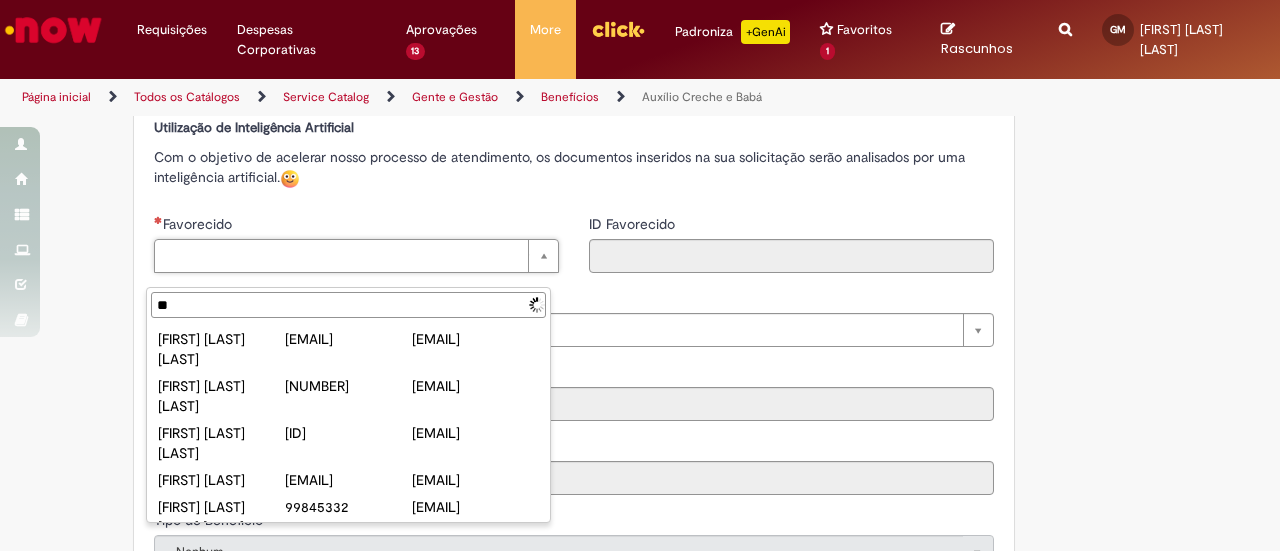 type on "*" 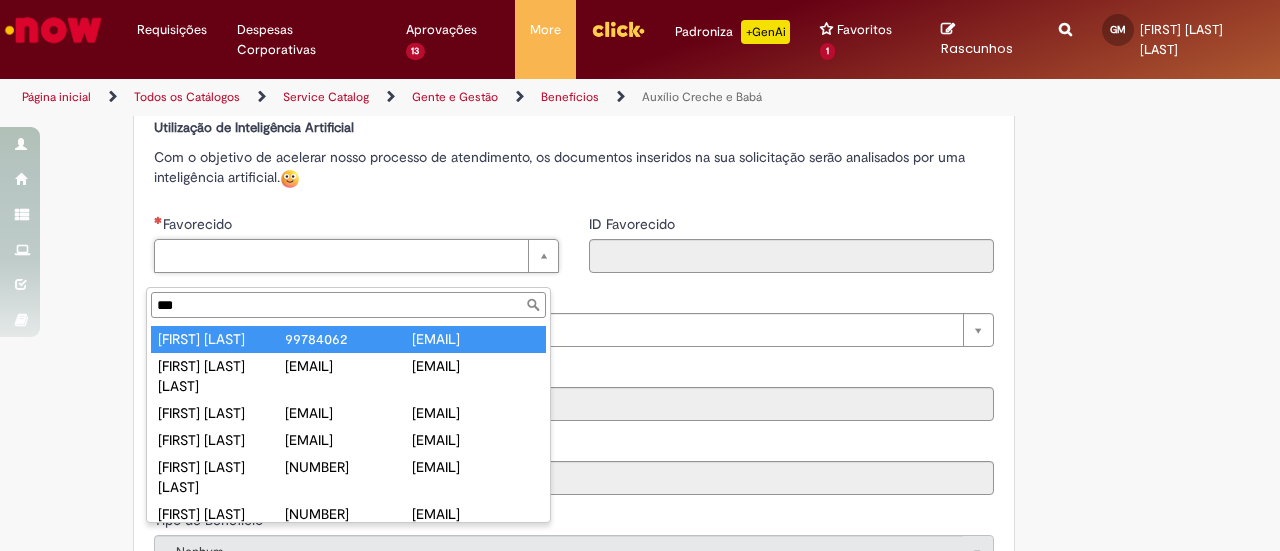 click on "***" at bounding box center [348, 305] 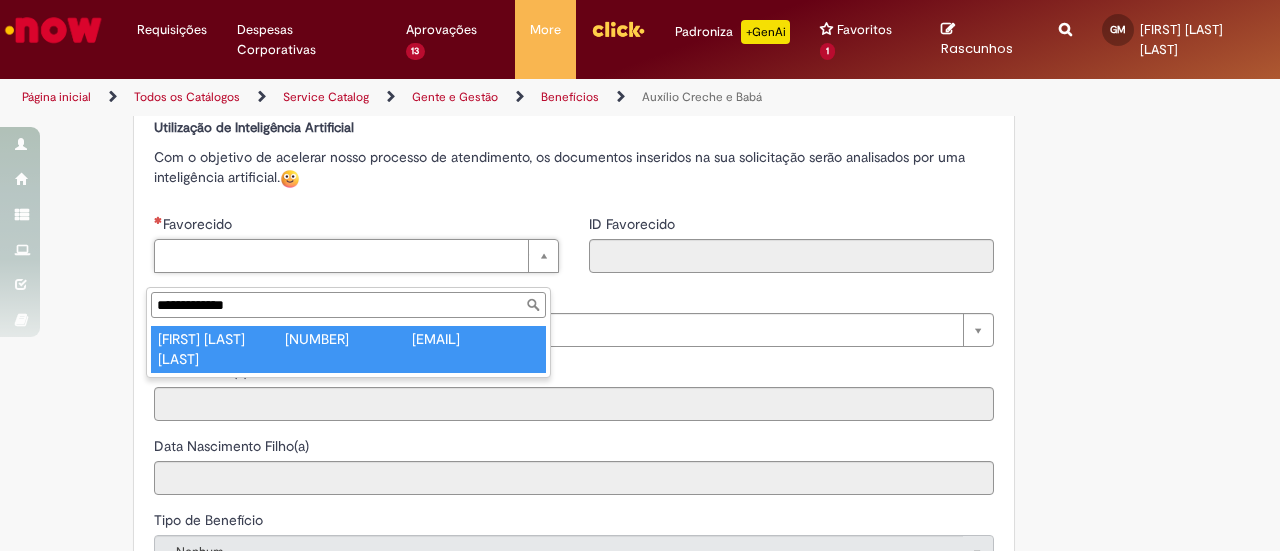 type on "**********" 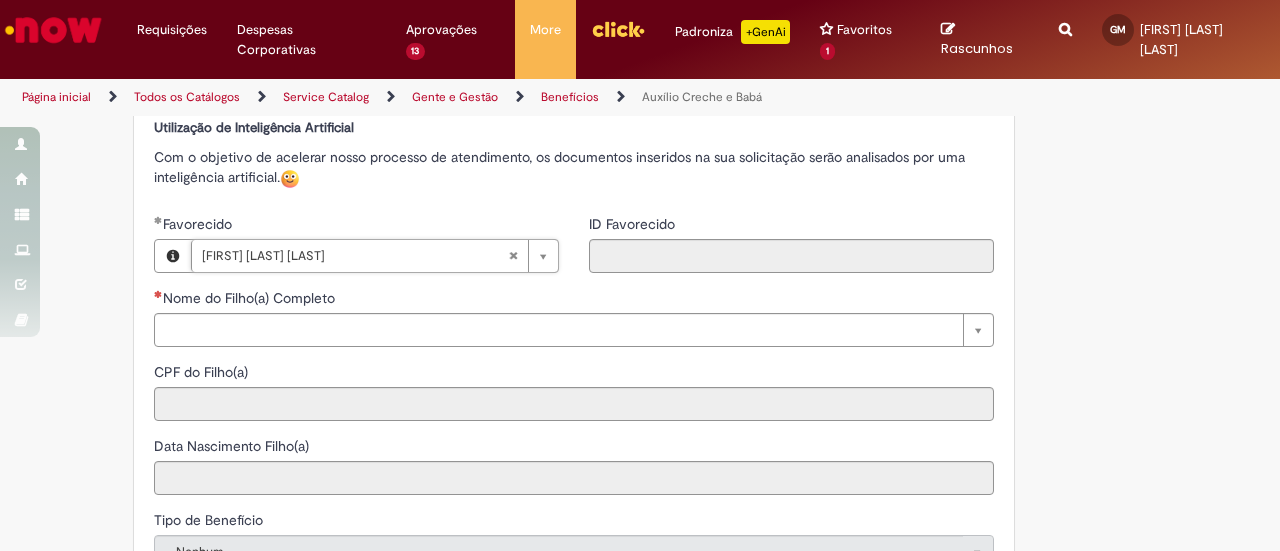 type on "********" 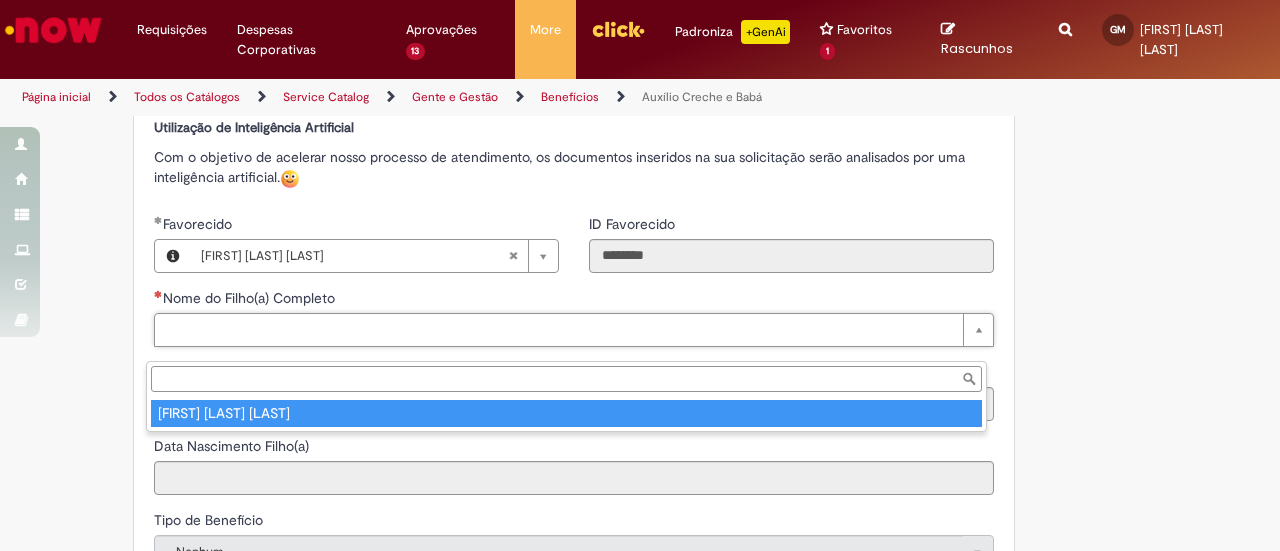 type on "**********" 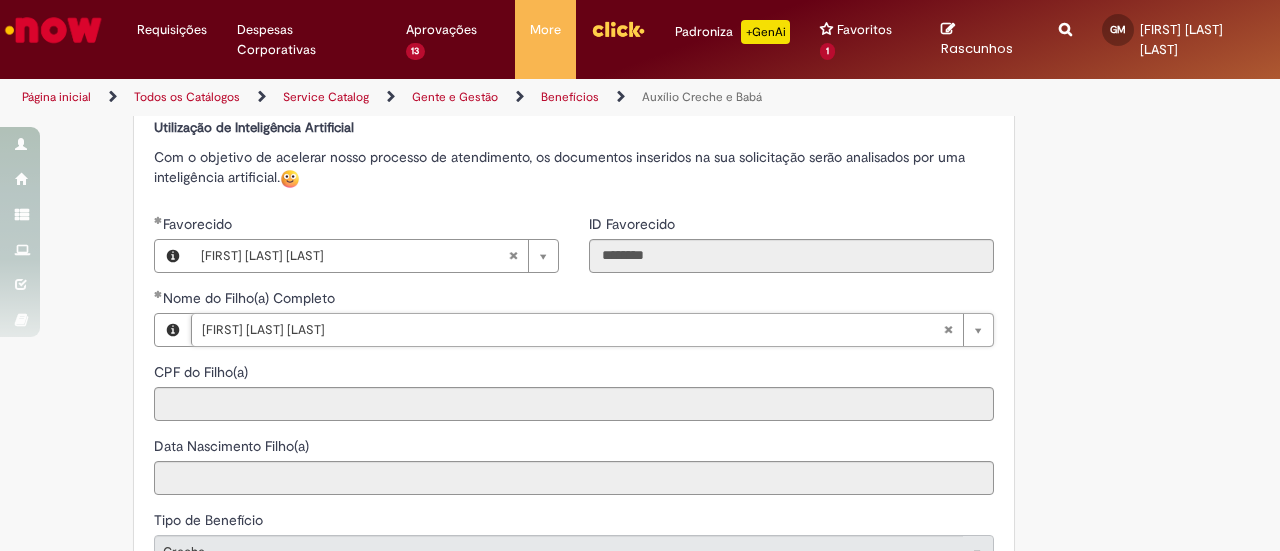 type on "**********" 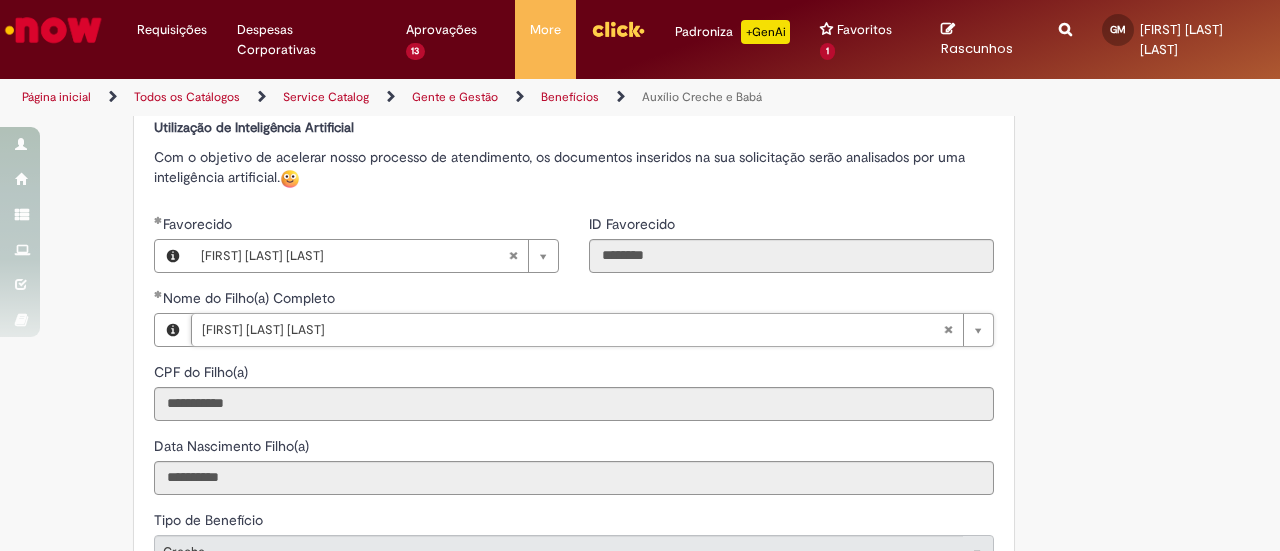 click on "**********" at bounding box center (640, 256) 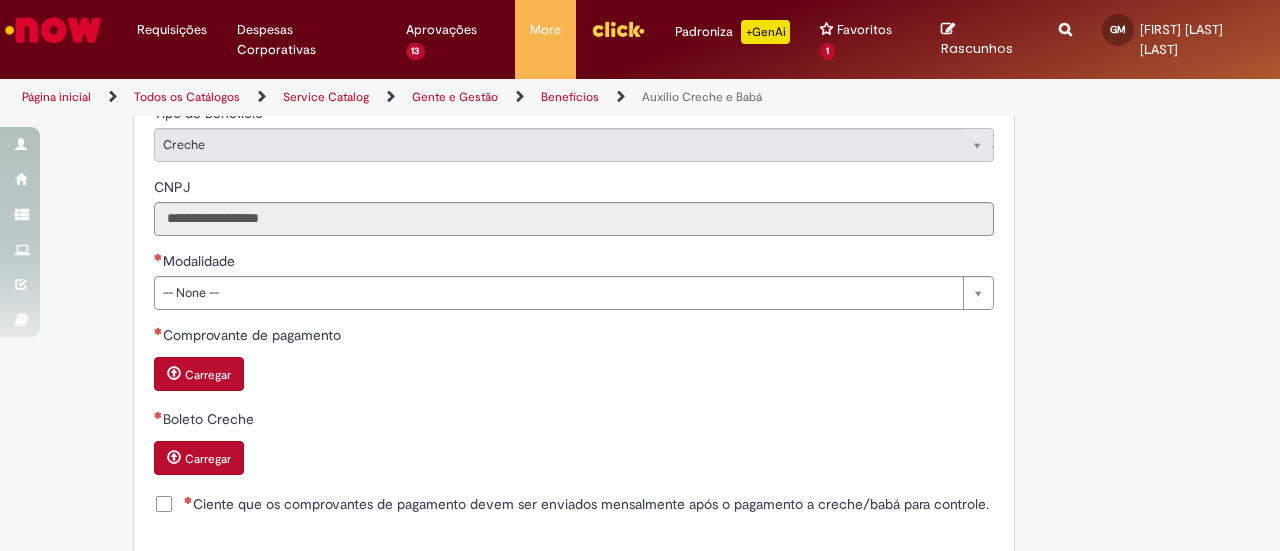 scroll, scrollTop: 1214, scrollLeft: 0, axis: vertical 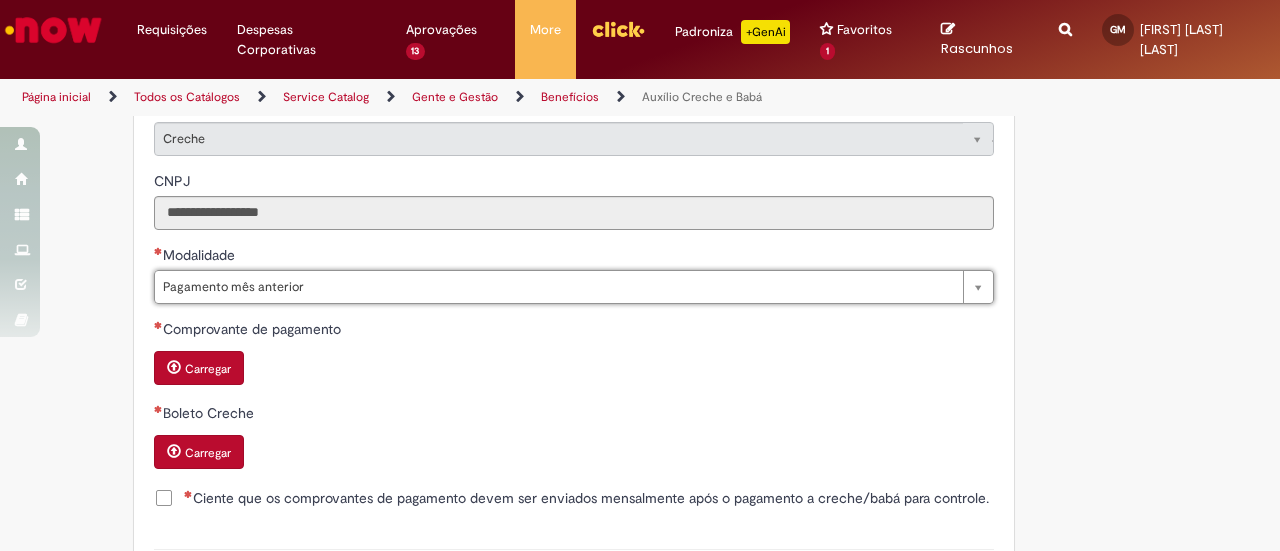 type on "**********" 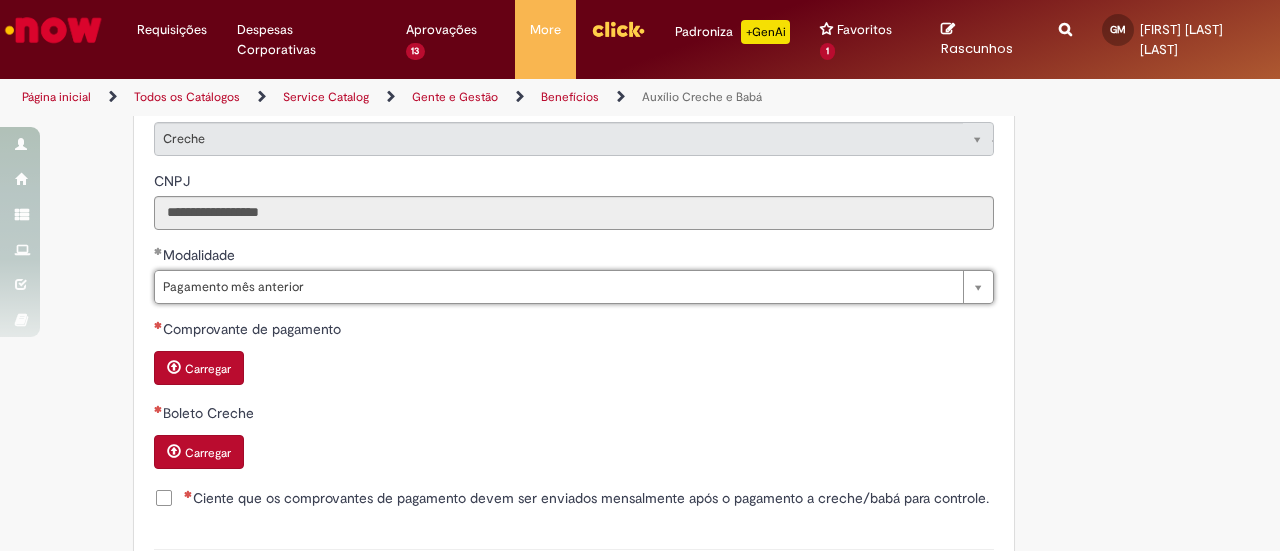 click on "Boleto Creche
Carregar" at bounding box center (574, 438) 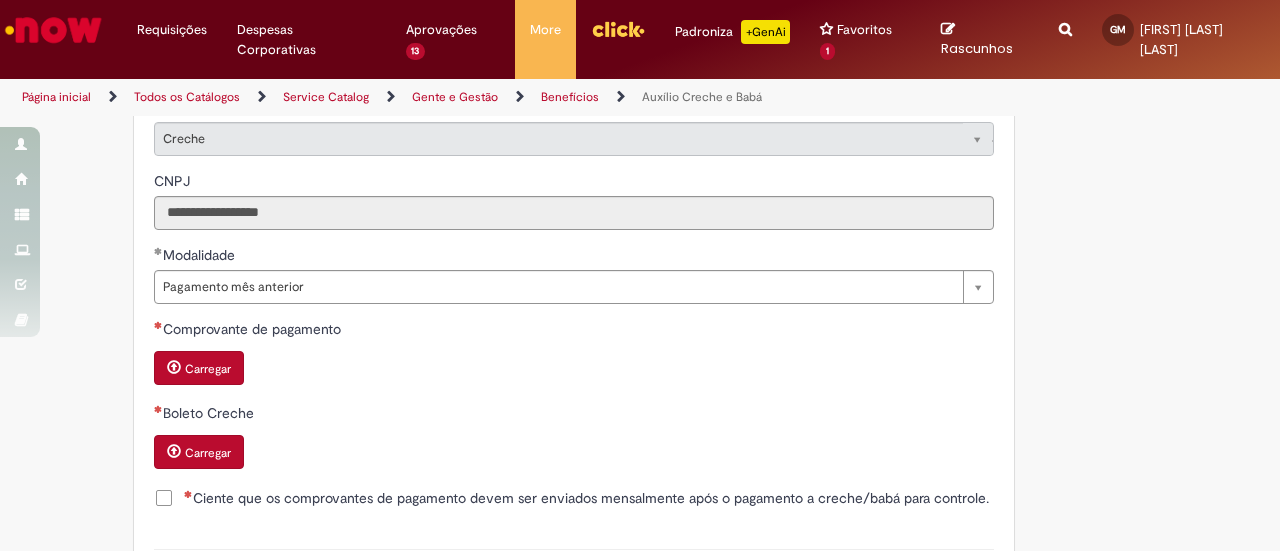 click on "Carregar" at bounding box center (208, 369) 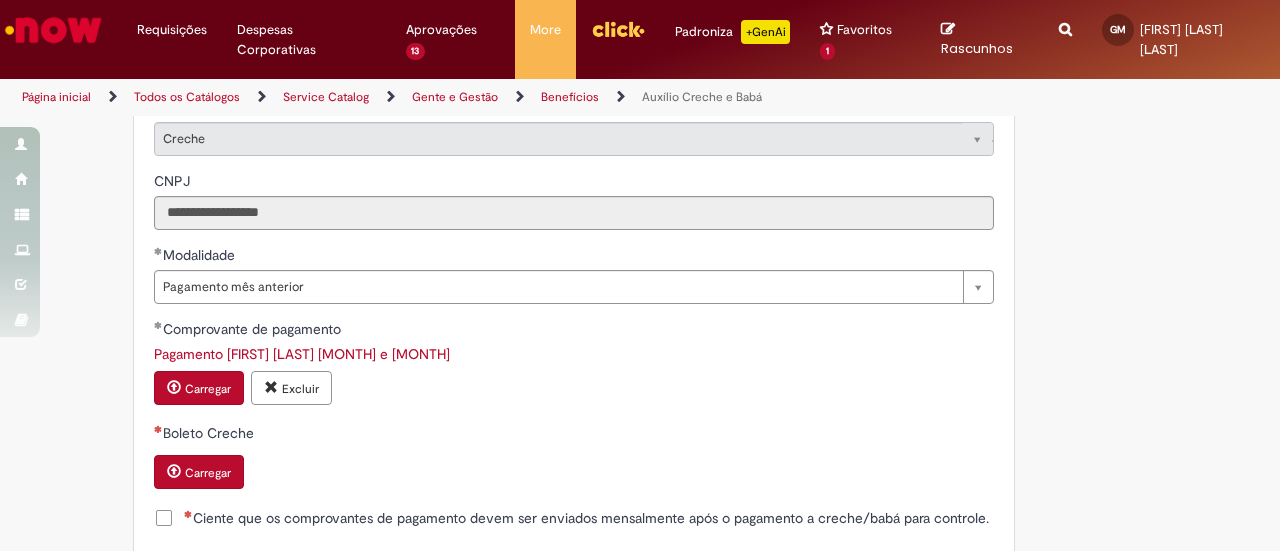click on "Carregar" at bounding box center [199, 472] 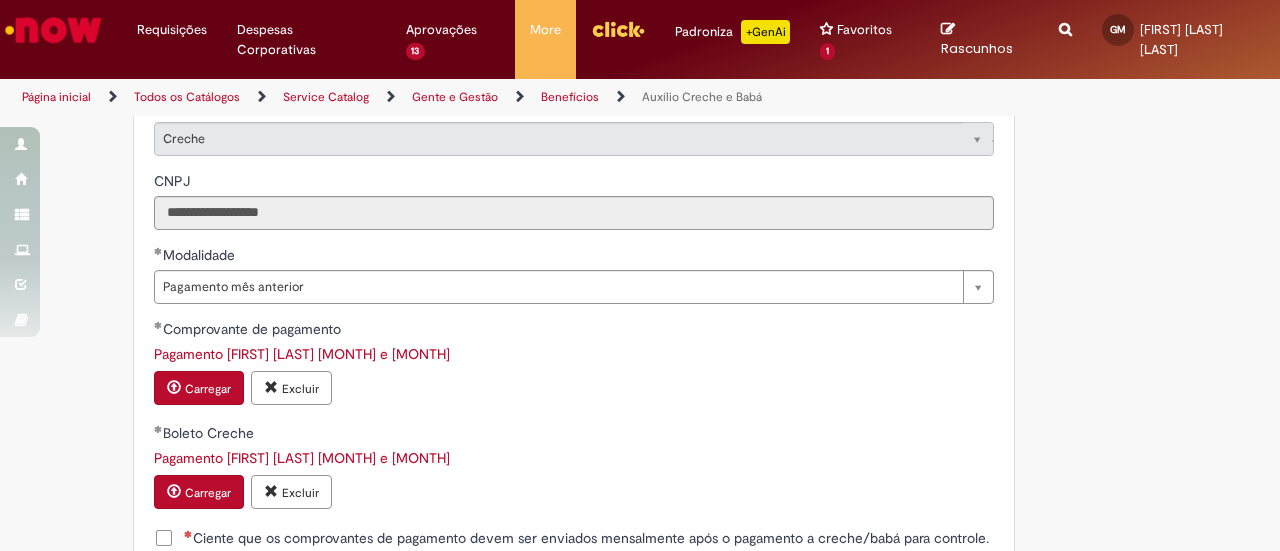 click on "Tire dúvidas com LupiAssist    +GenAI
Oi! Eu sou LupiAssist, uma Inteligência Artificial Generativa em constante aprendizado   Meu conteúdo é monitorado para trazer uma melhor experiência
Dúvidas comuns:
Só mais um instante, estou consultando nossas bases de conhecimento  e escrevendo a melhor resposta pra você!
Title
Lorem ipsum dolor sit amet    Fazer uma nova pergunta
Gerei esta resposta utilizando IA Generativa em conjunto com os nossos padrões. Em caso de divergência, os documentos oficiais prevalecerão.
Saiba mais em:
Ou ligue para:
E aí, te ajudei?
Sim, obrigado!" at bounding box center [640, -136] 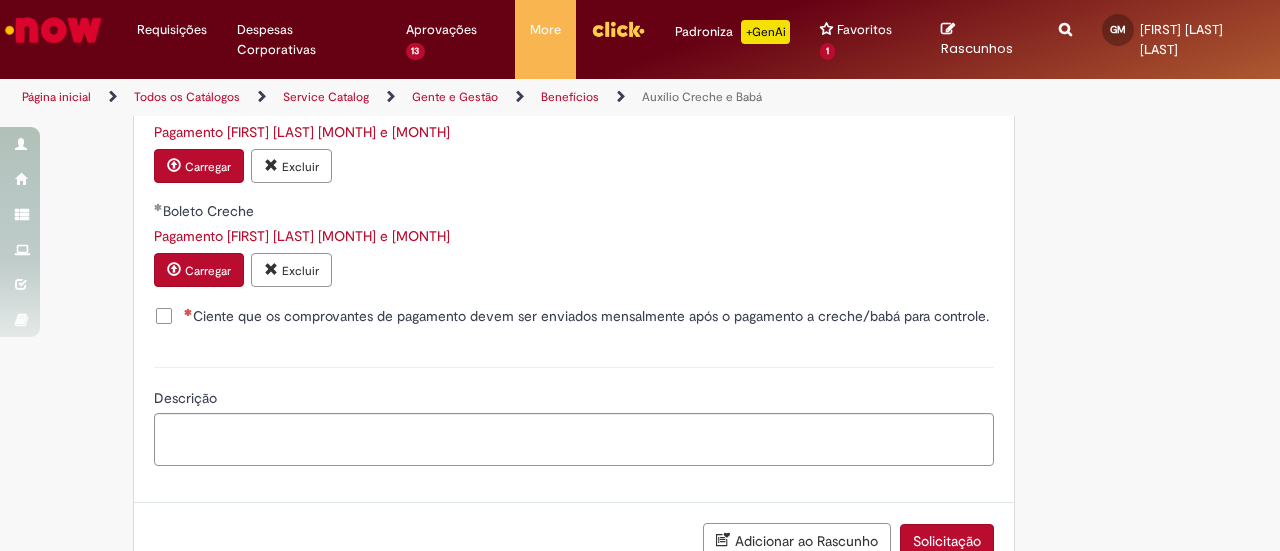 scroll, scrollTop: 1449, scrollLeft: 0, axis: vertical 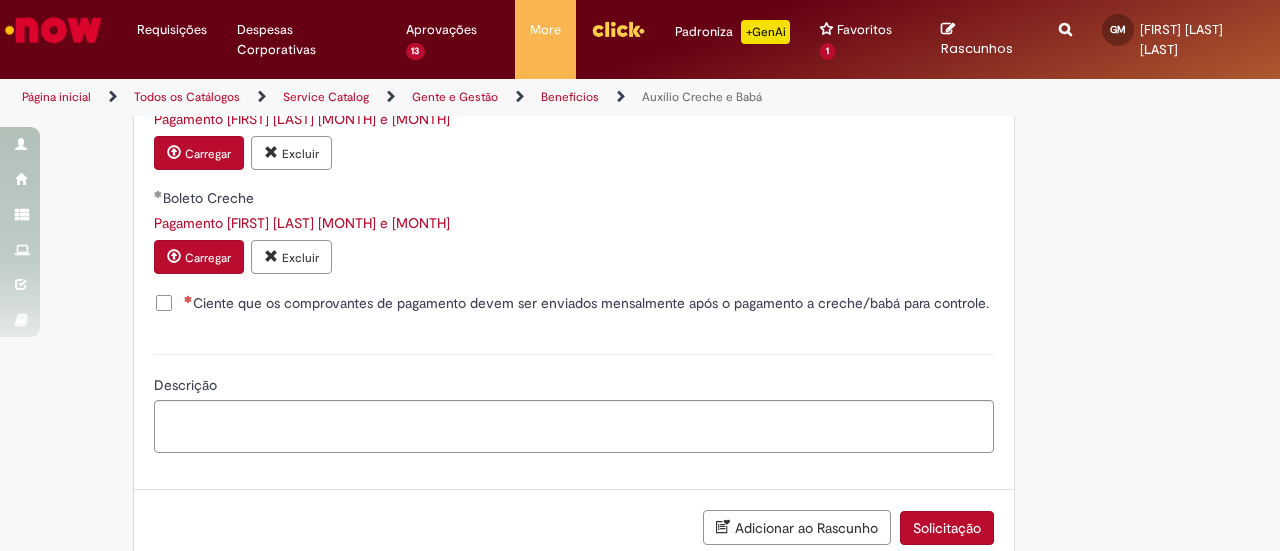 click on "Ciente que os comprovantes de pagamento devem ser enviados mensalmente após o pagamento a creche/babá para controle." at bounding box center [586, 303] 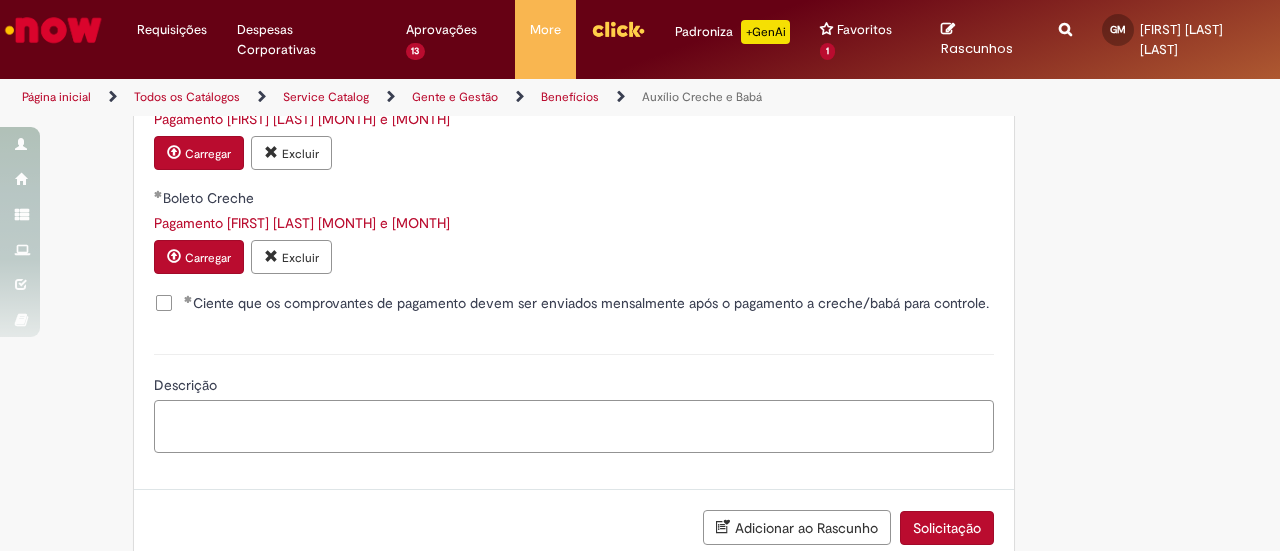 click on "Descrição" at bounding box center [574, 426] 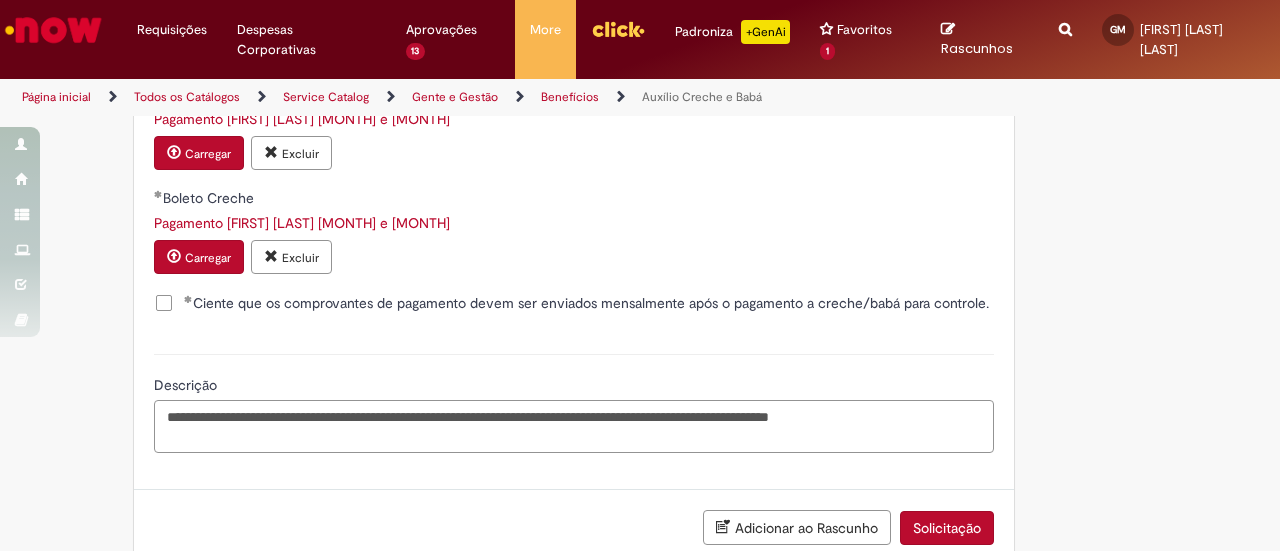 click on "**********" at bounding box center [574, 426] 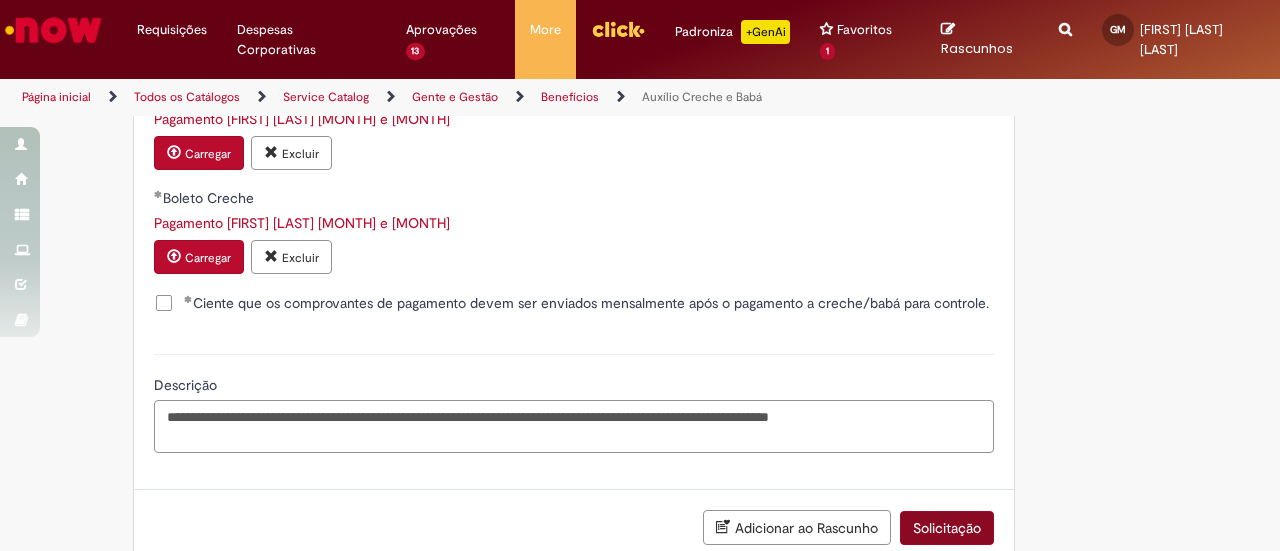 type on "**********" 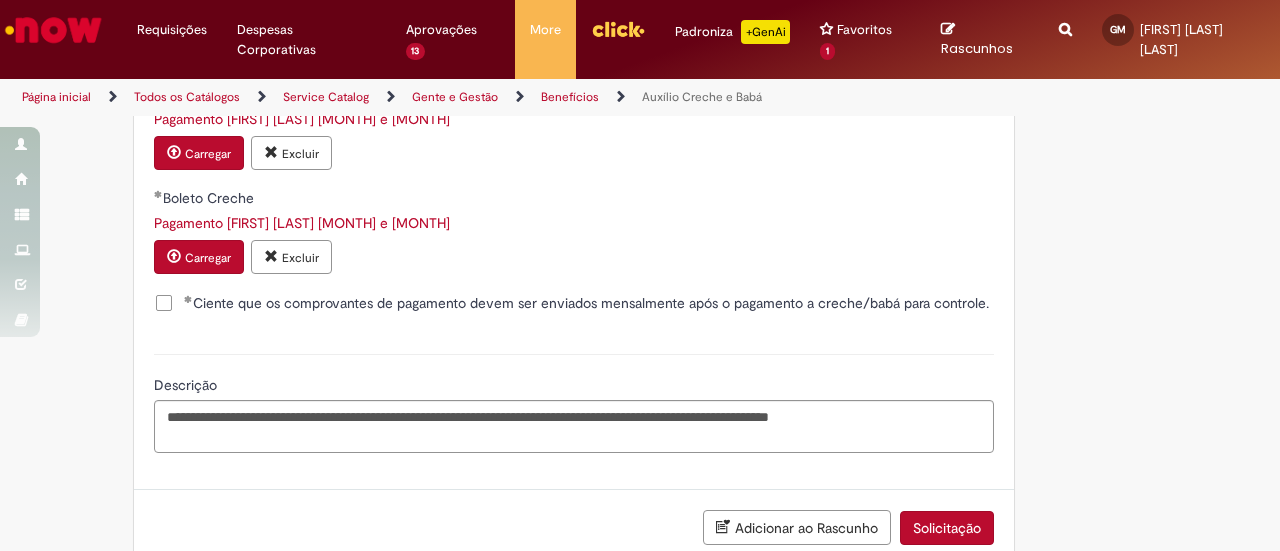 click on "Solicitação" at bounding box center [947, 528] 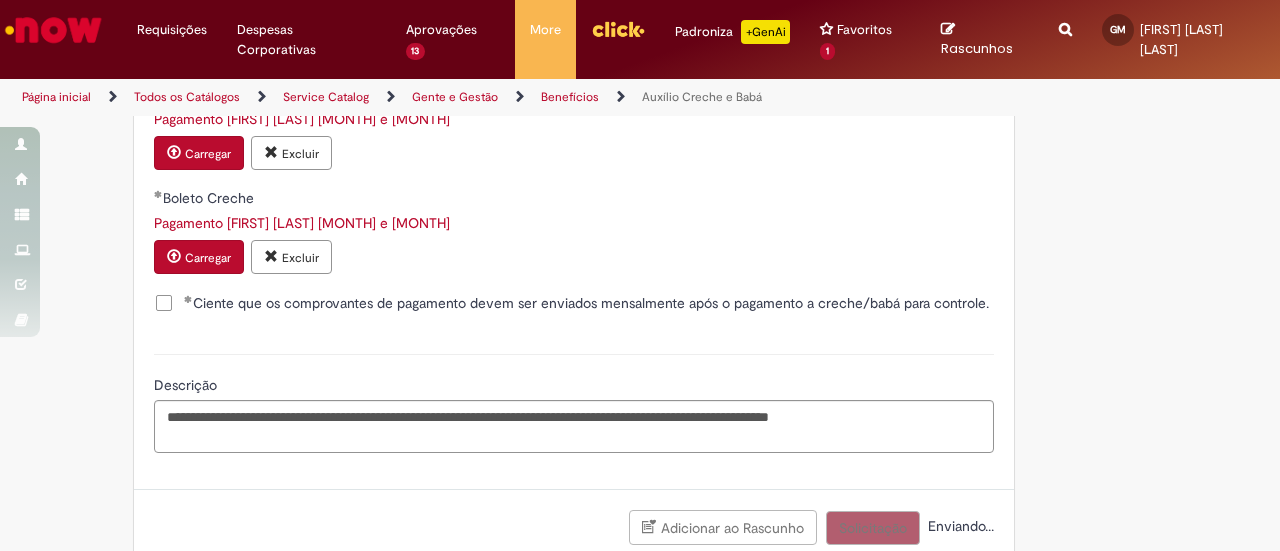 scroll, scrollTop: 1458, scrollLeft: 0, axis: vertical 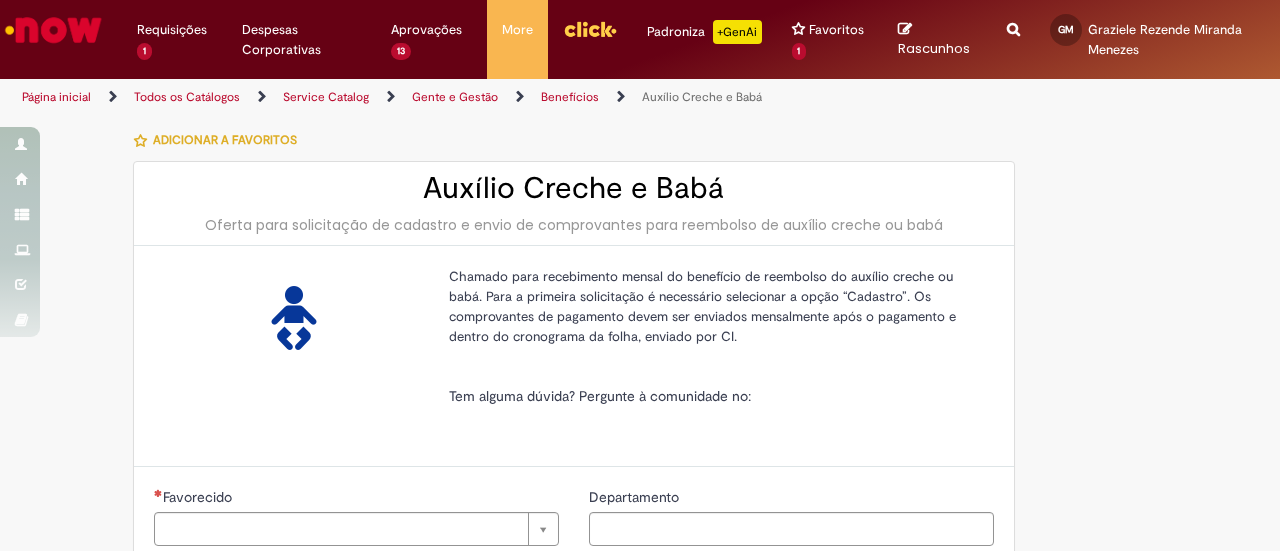type on "********" 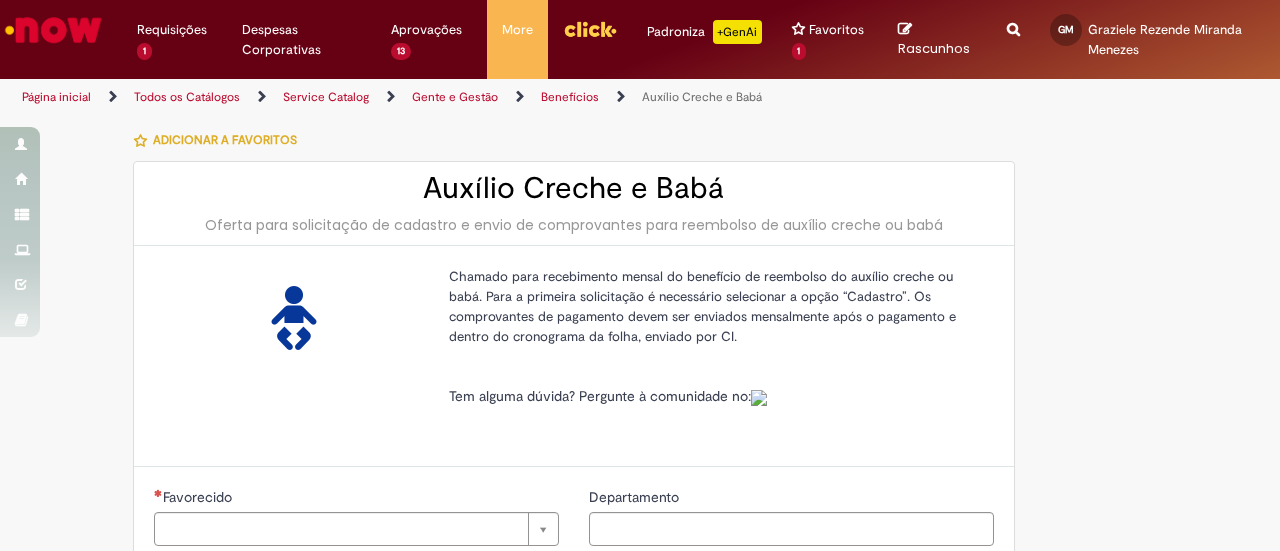 type on "**********" 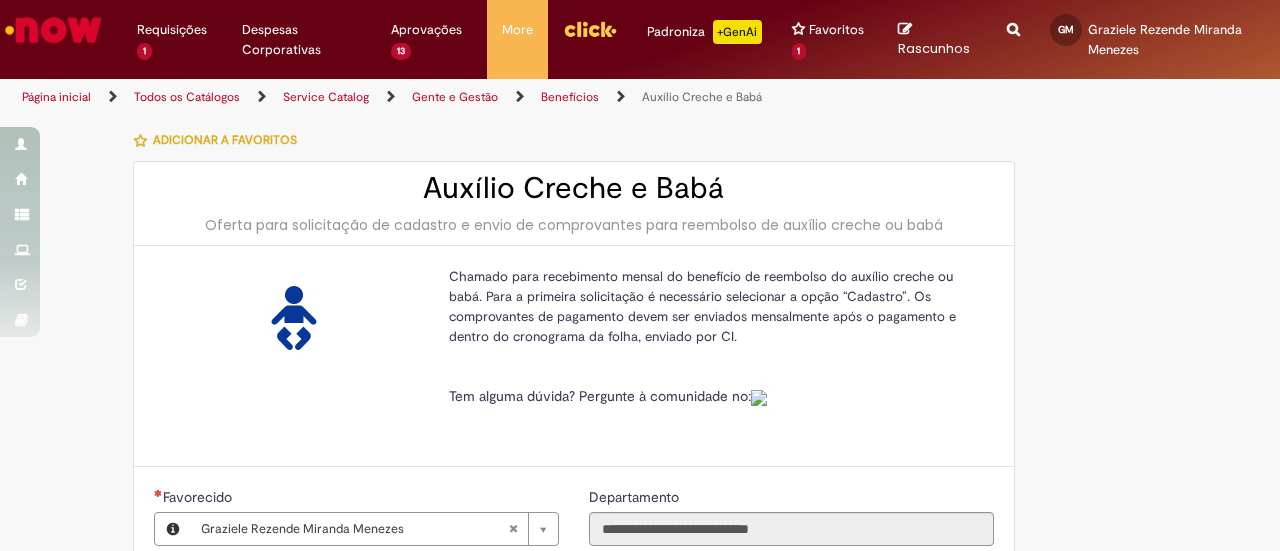 type on "**********" 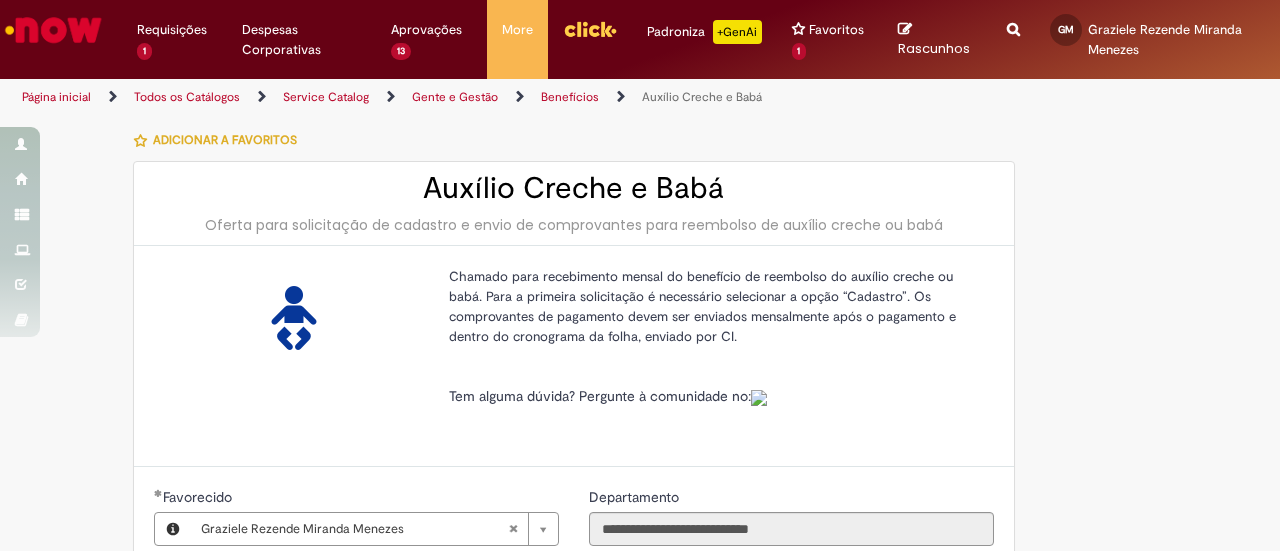 scroll, scrollTop: 290, scrollLeft: 0, axis: vertical 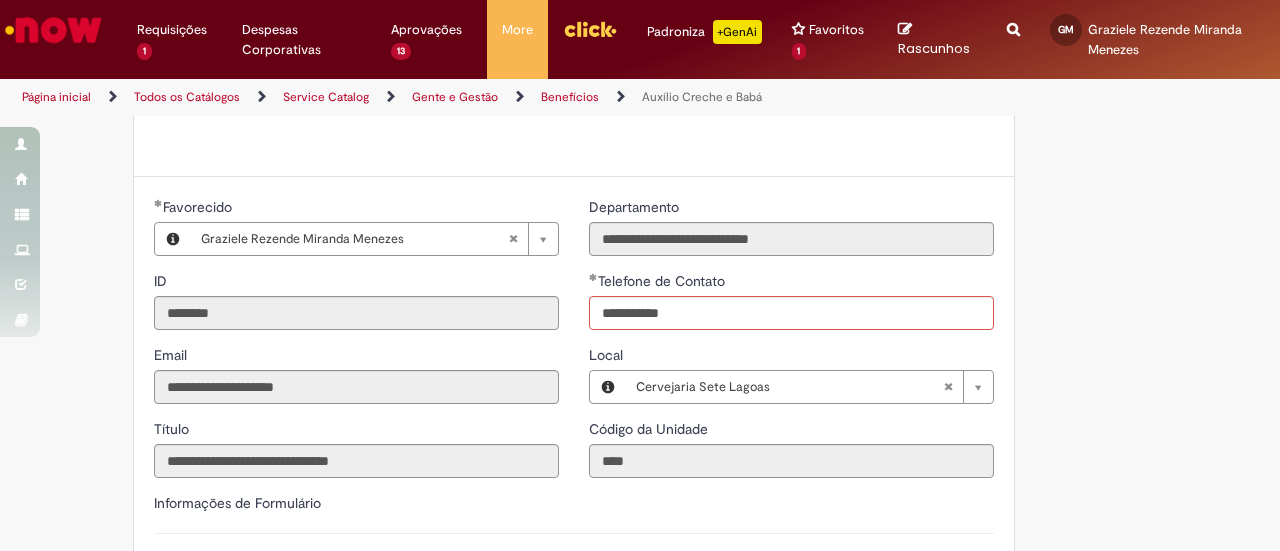 type on "**********" 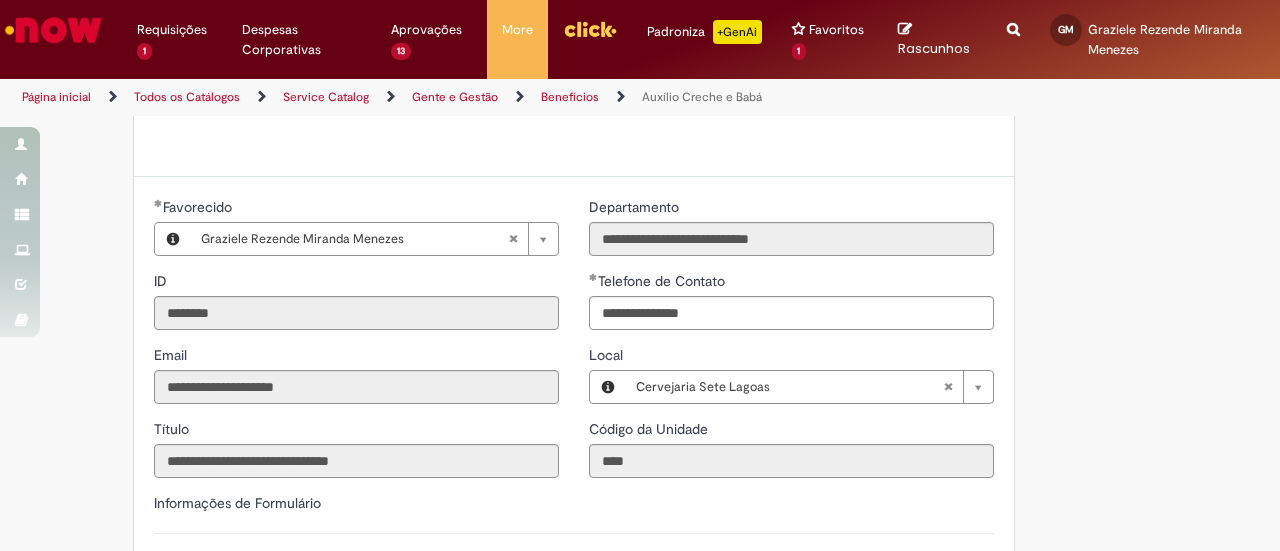click on "**********" at bounding box center (640, 356) 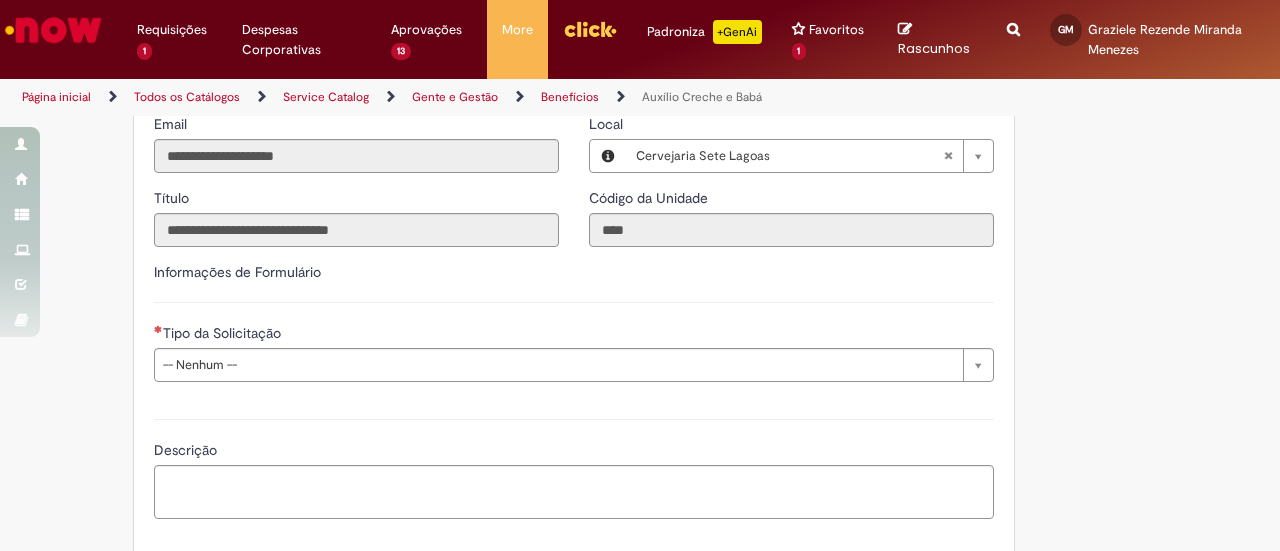 scroll, scrollTop: 532, scrollLeft: 0, axis: vertical 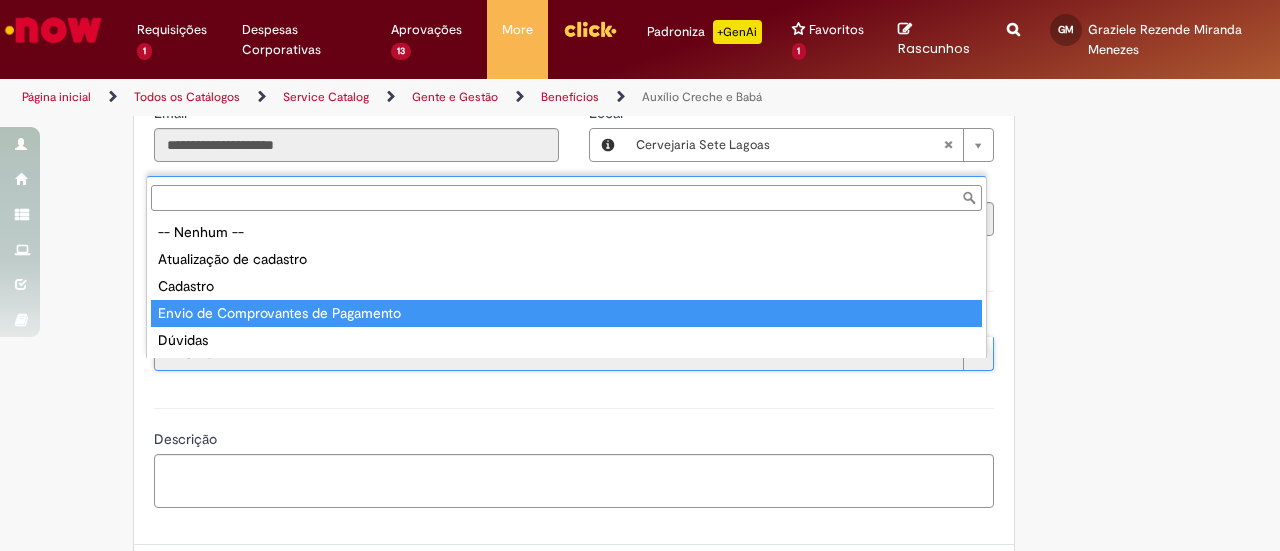 type on "**********" 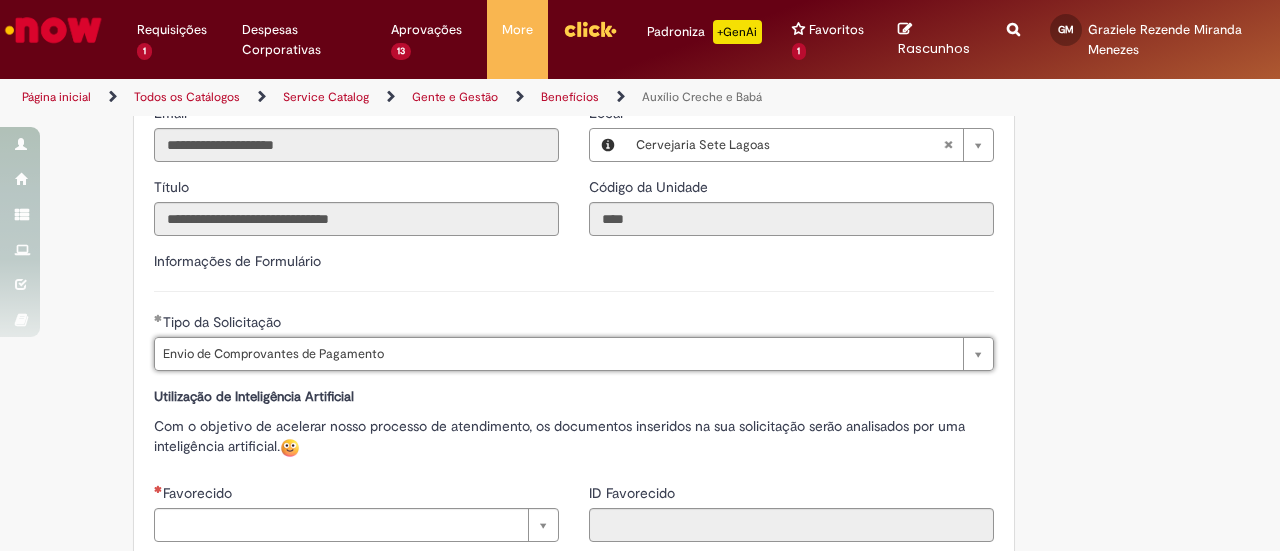 click on "**********" at bounding box center (640, 404) 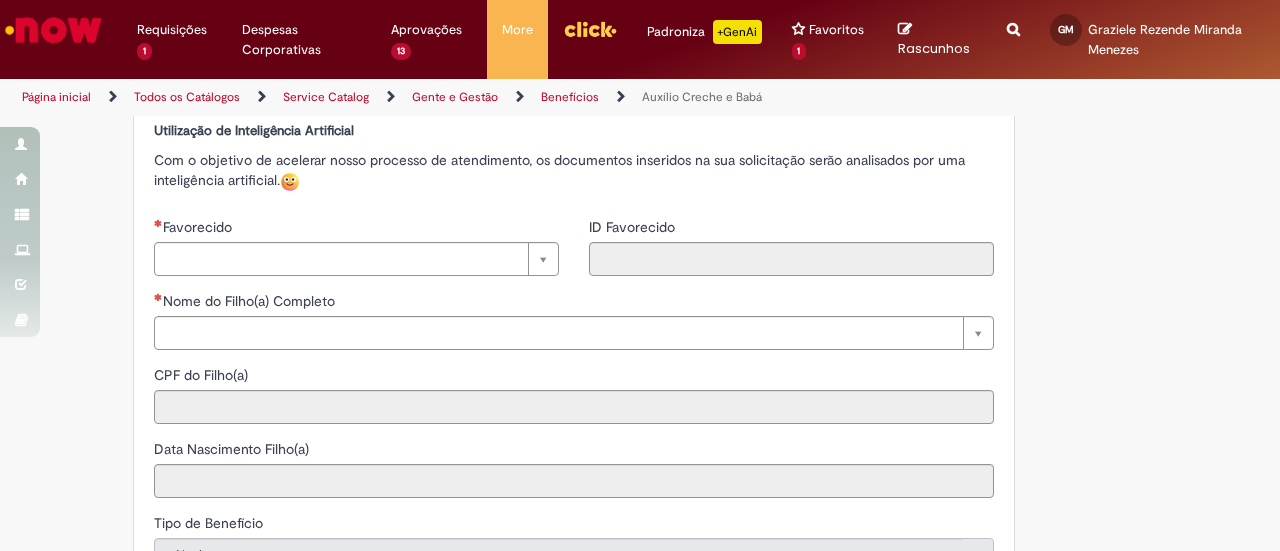 scroll, scrollTop: 804, scrollLeft: 0, axis: vertical 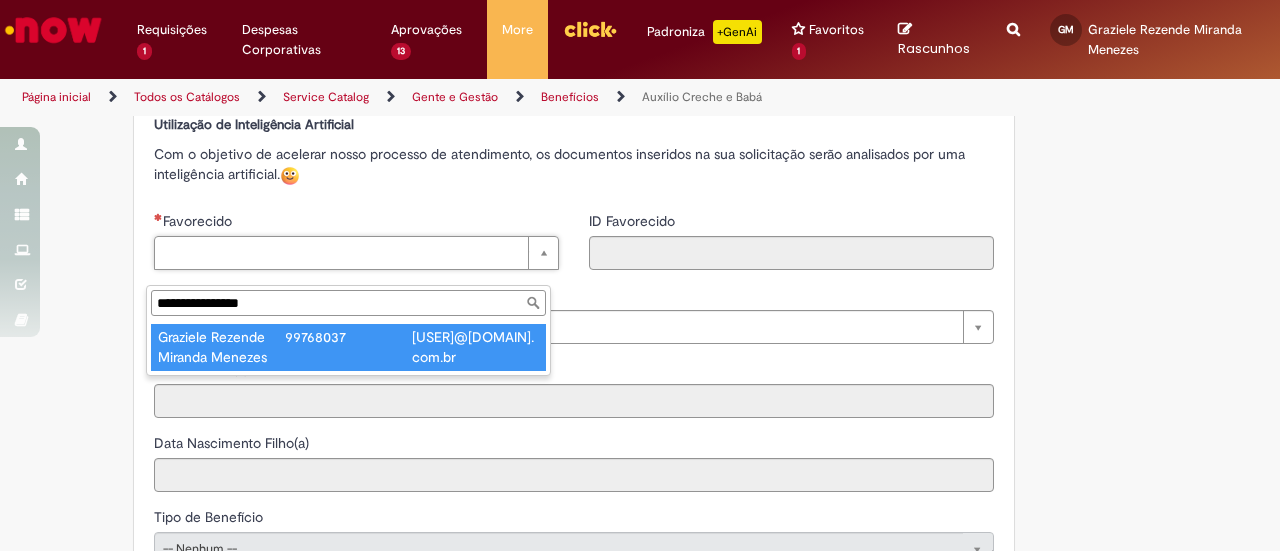 type on "**********" 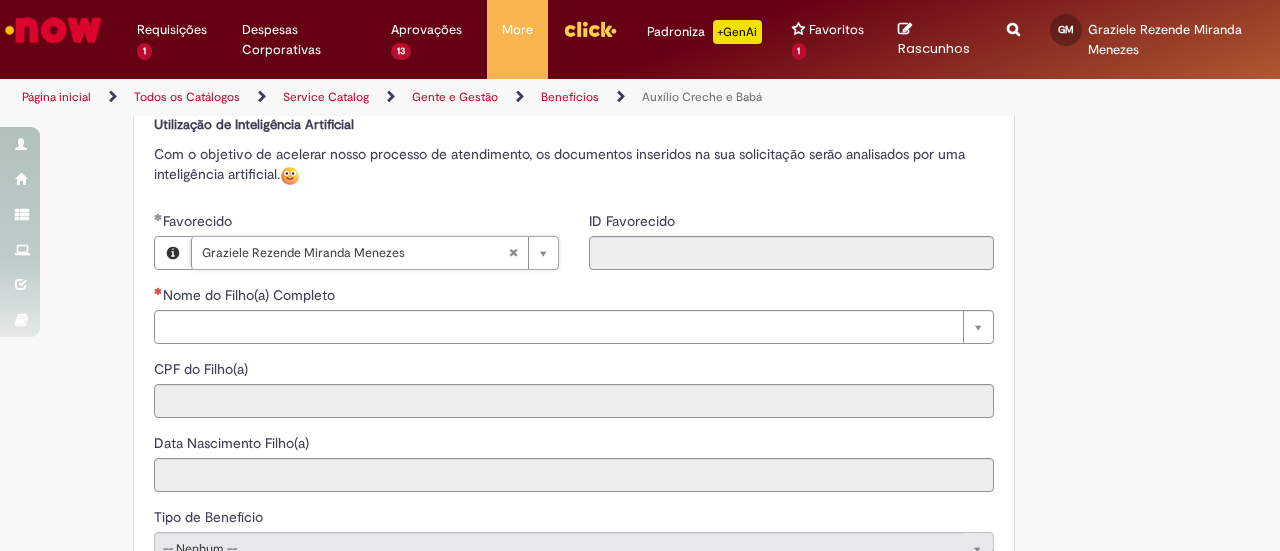 type on "********" 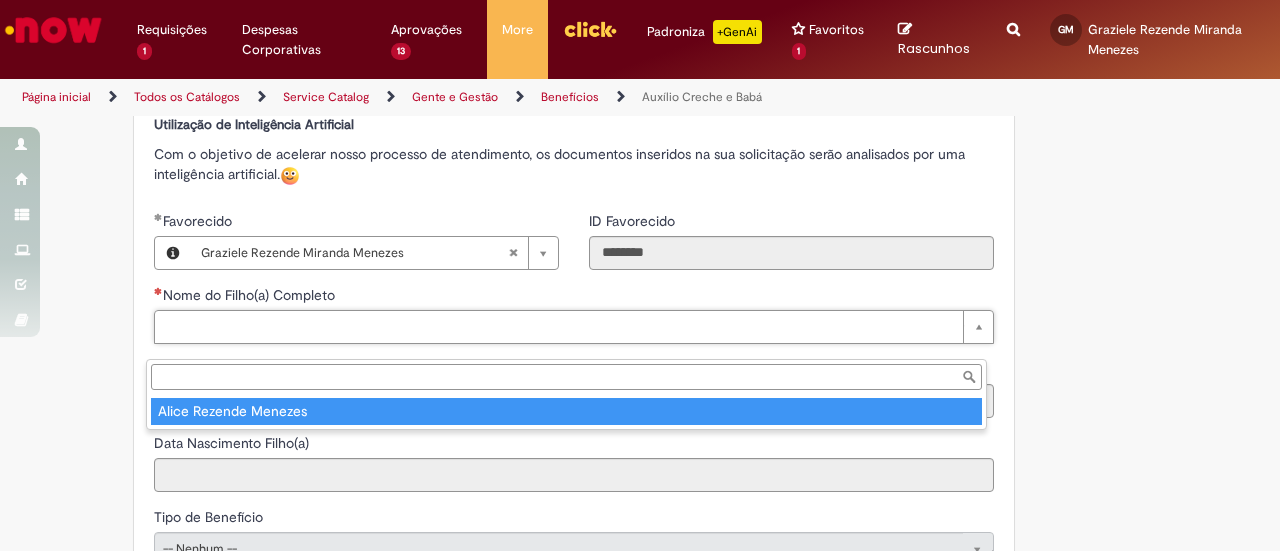 type on "**********" 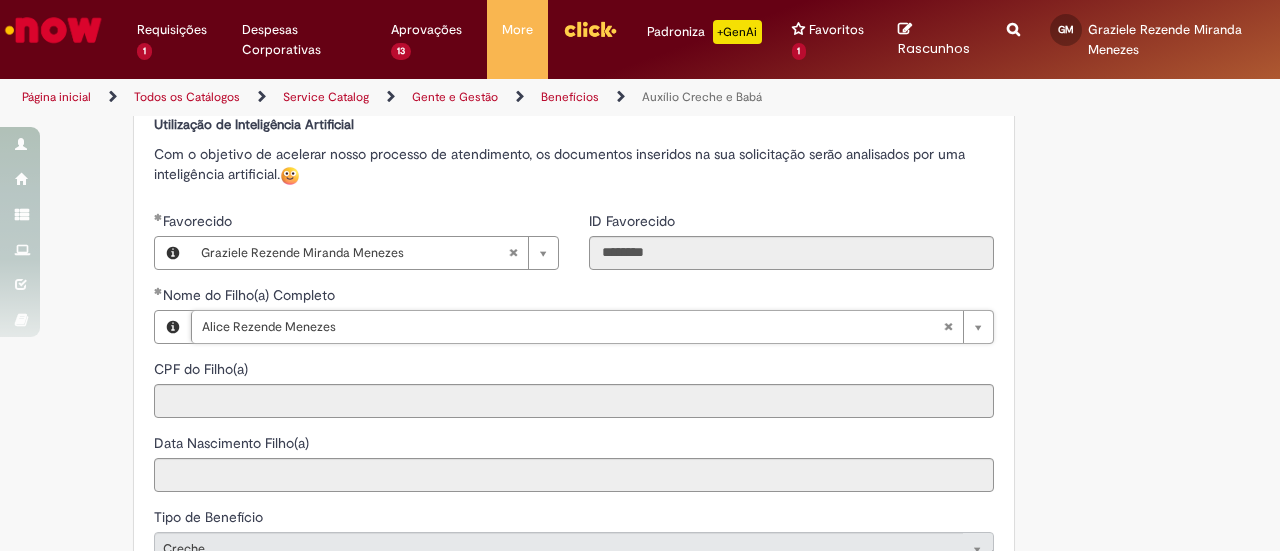 type on "**********" 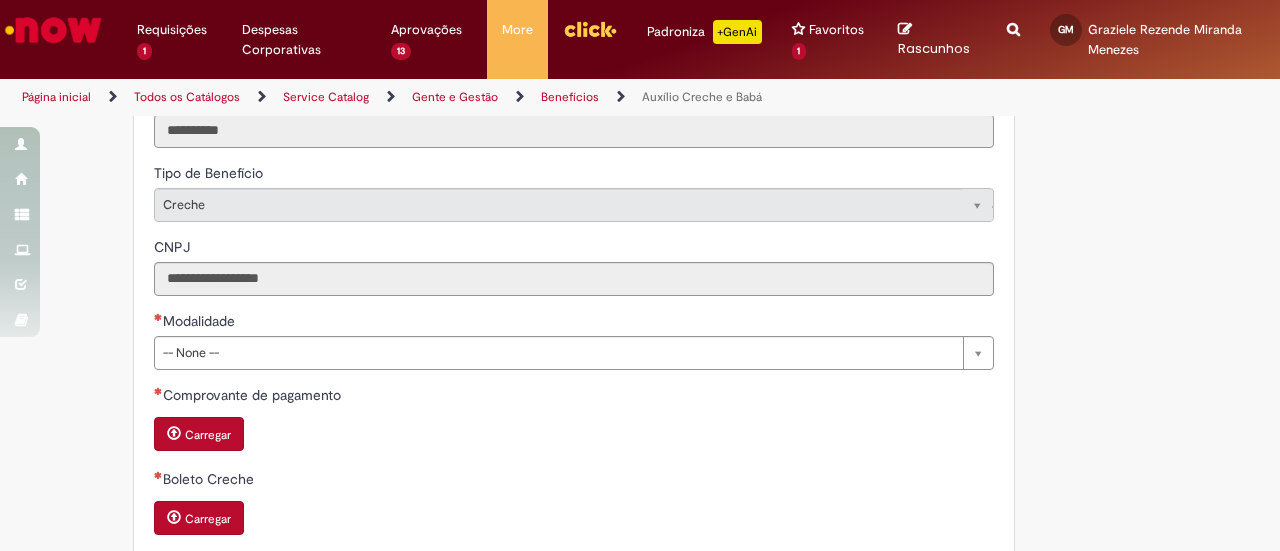 scroll, scrollTop: 1154, scrollLeft: 0, axis: vertical 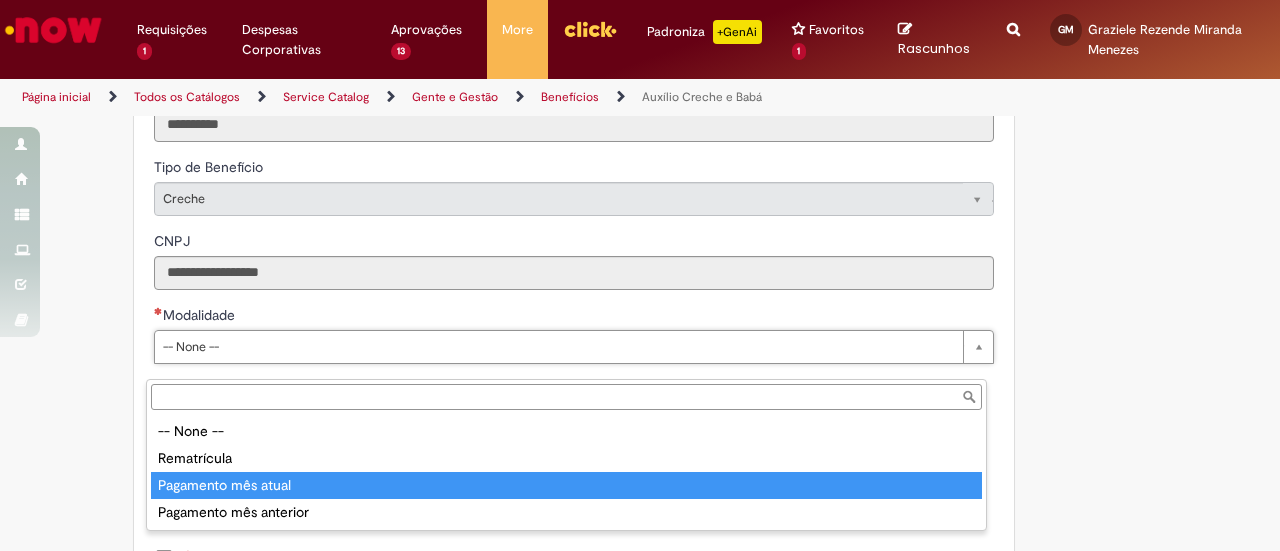 type on "**********" 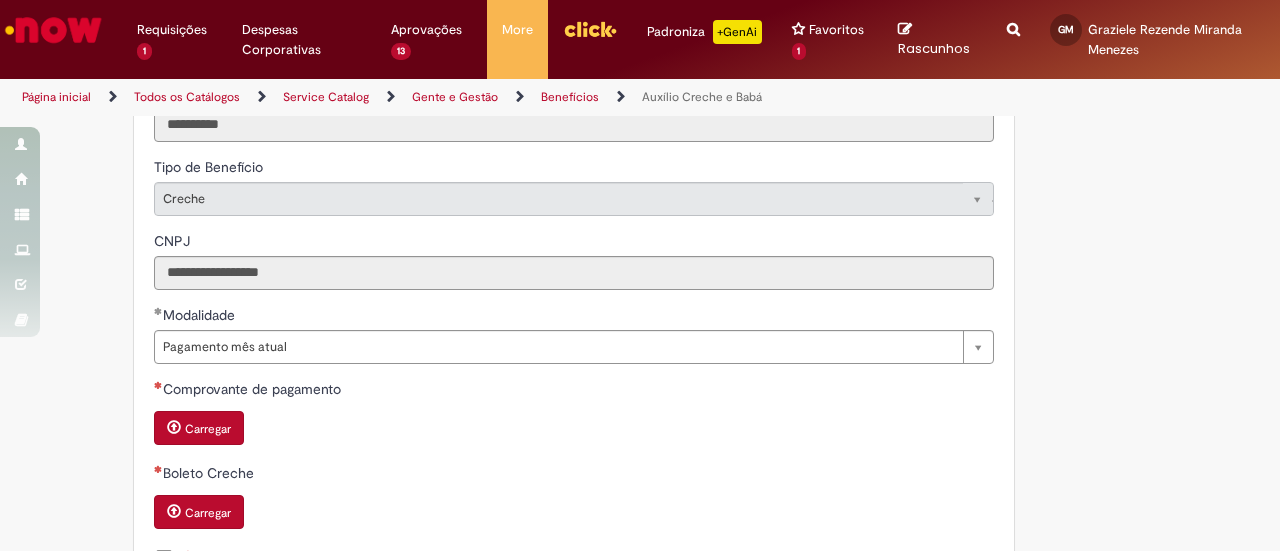 click on "**********" at bounding box center (574, 241) 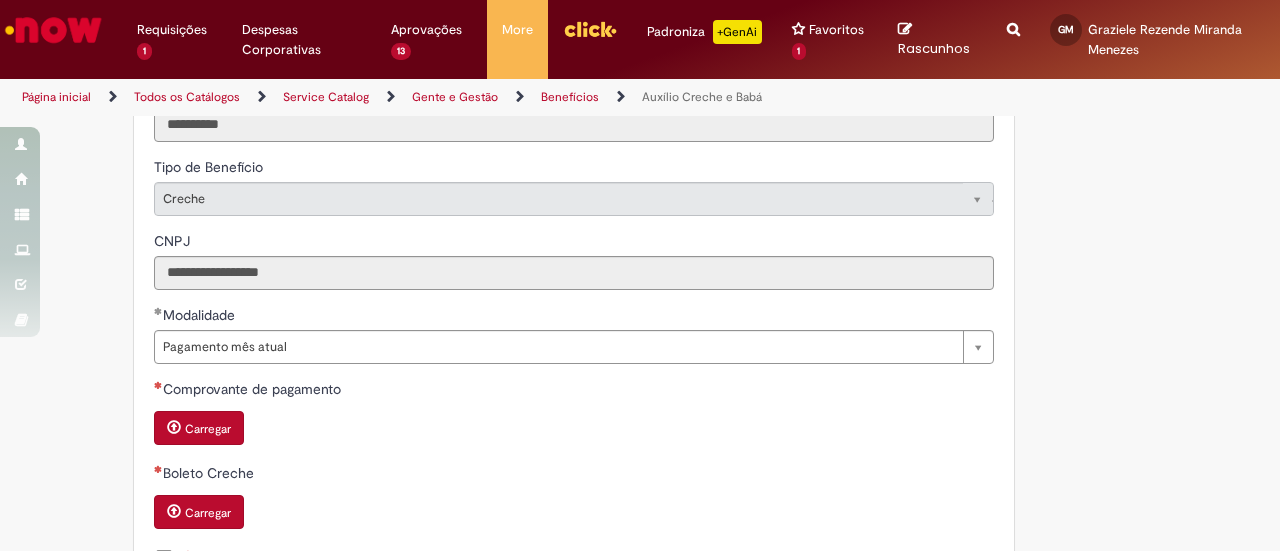 click on "Carregar" at bounding box center (208, 429) 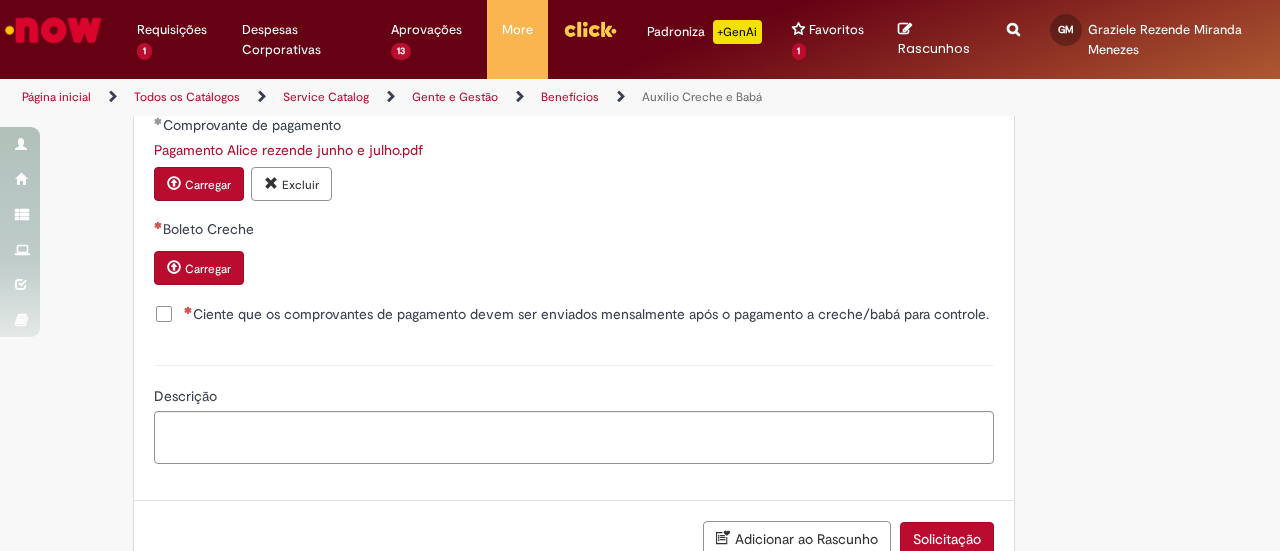 scroll, scrollTop: 1421, scrollLeft: 0, axis: vertical 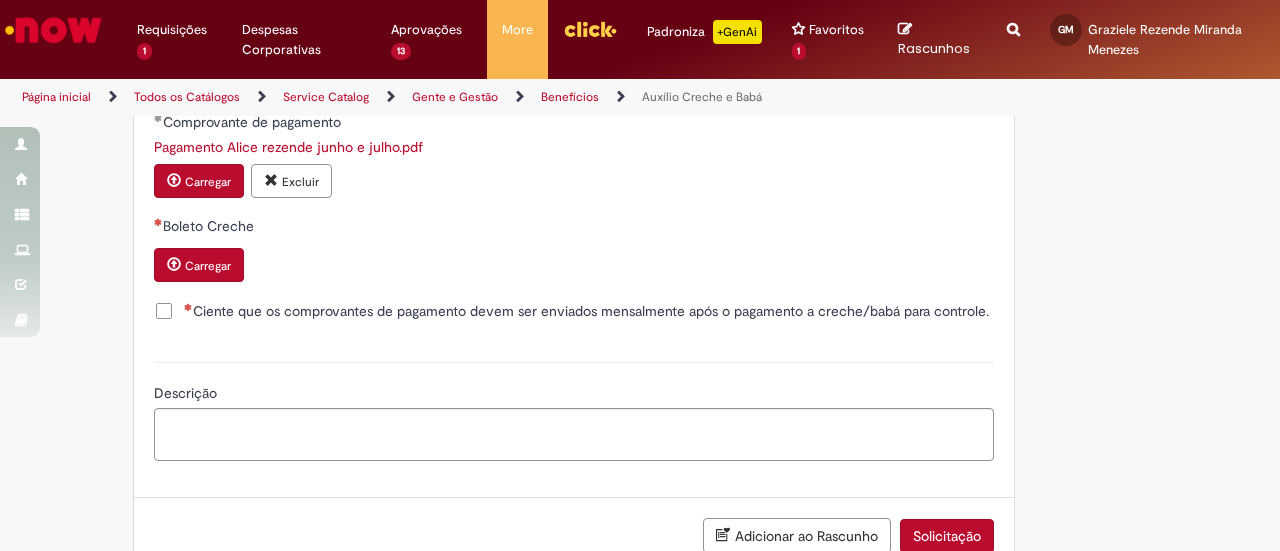 click on "Carregar" at bounding box center (208, 266) 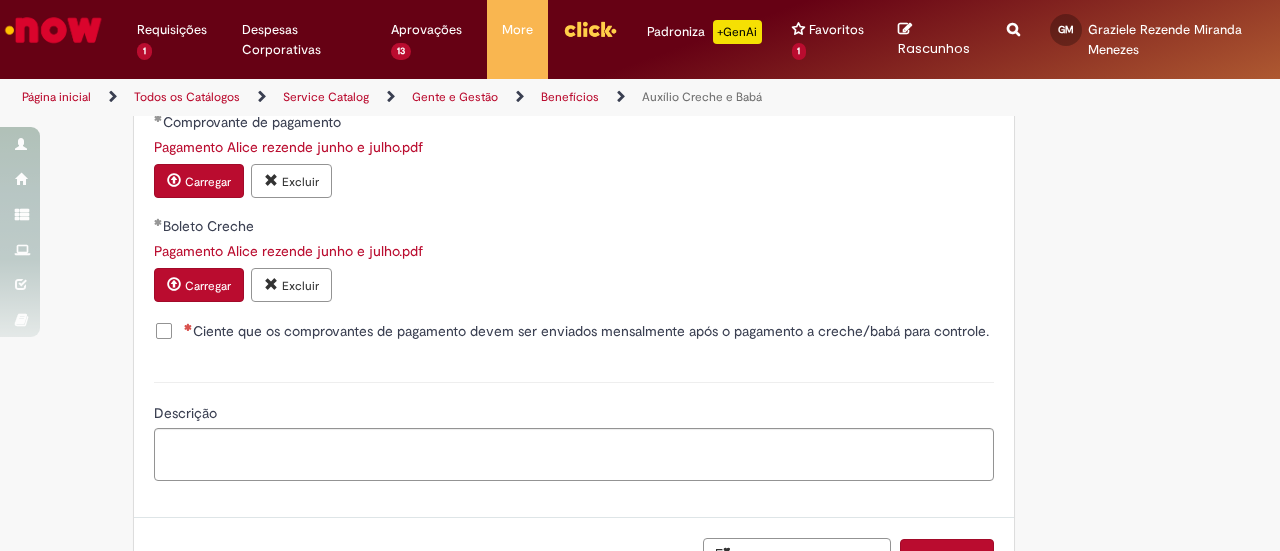 click on "Ciente que os comprovantes de pagamento devem ser enviados mensalmente após o pagamento a creche/babá para controle." at bounding box center (586, 331) 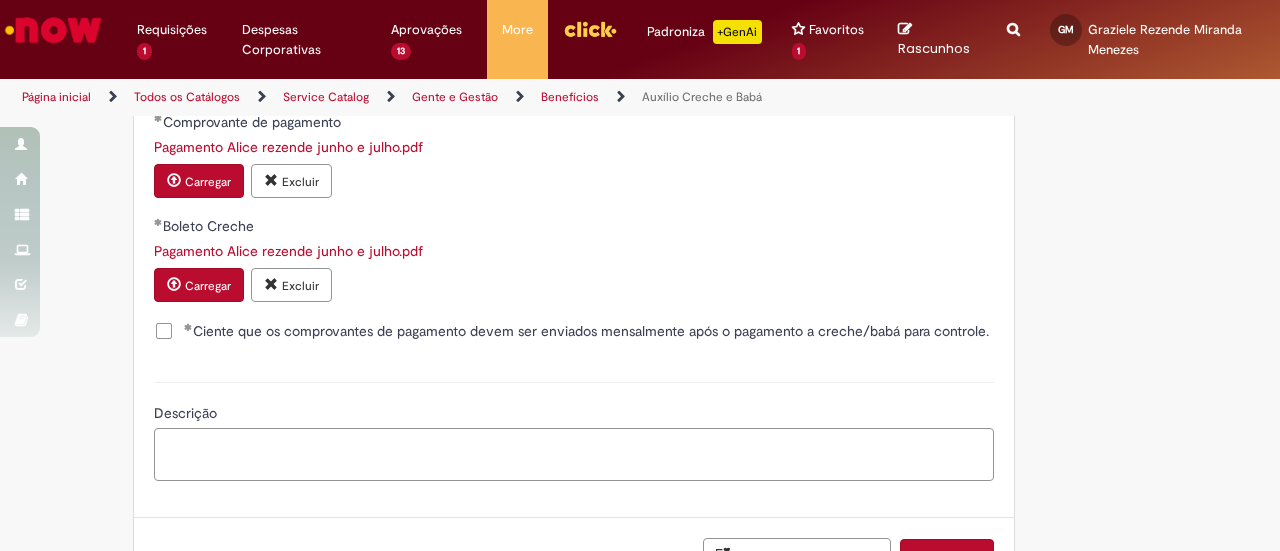 click on "Descrição" at bounding box center [574, 454] 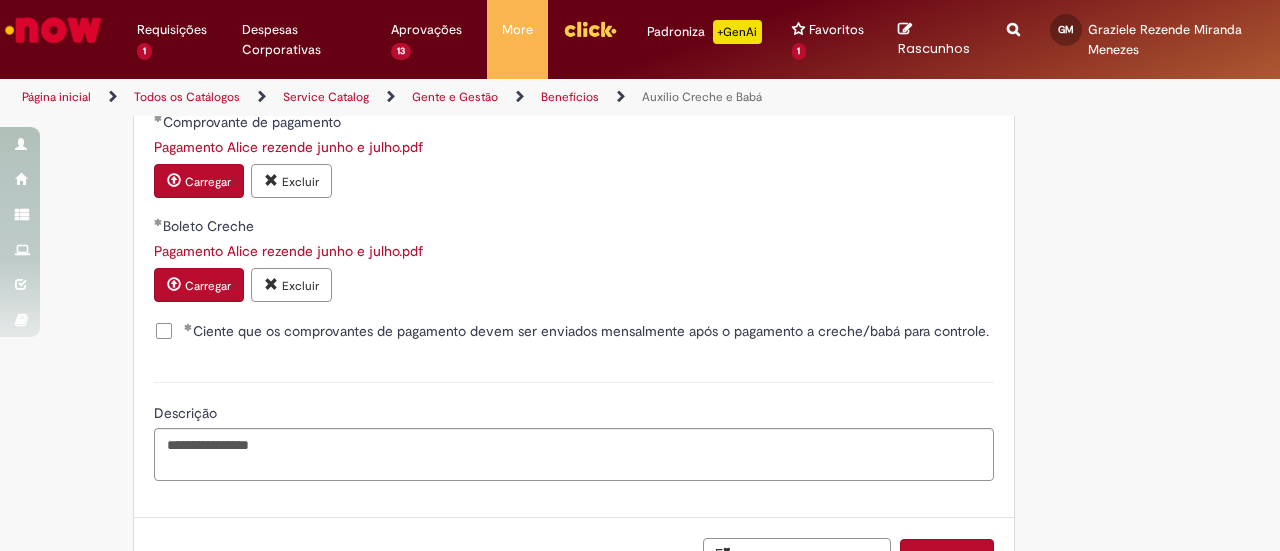 scroll, scrollTop: 1040, scrollLeft: 0, axis: vertical 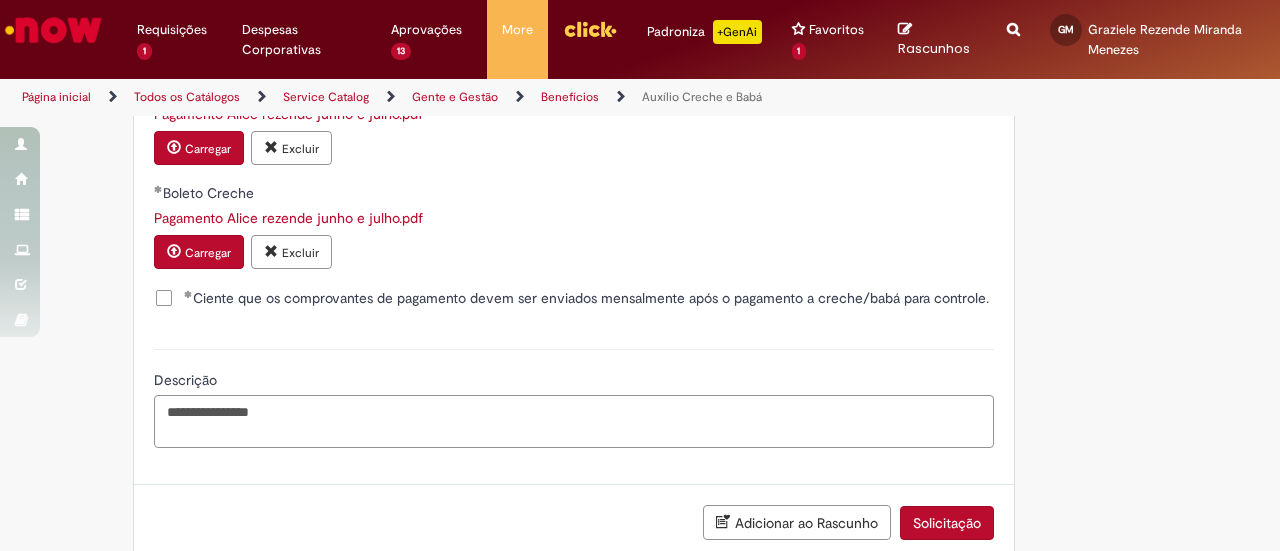 click on "**********" at bounding box center [574, 421] 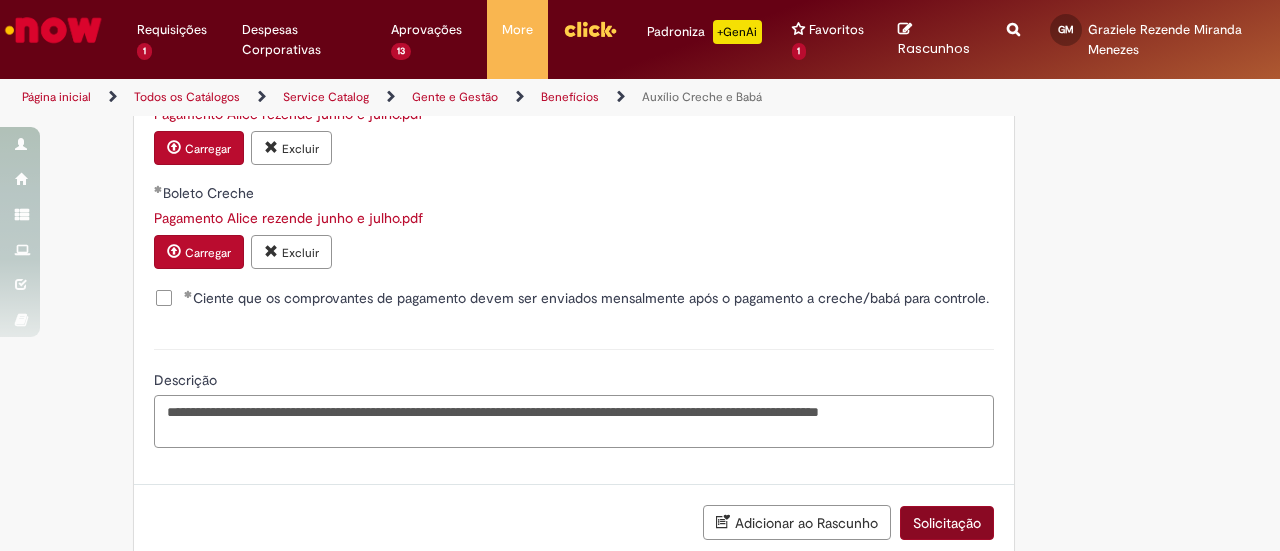 type on "**********" 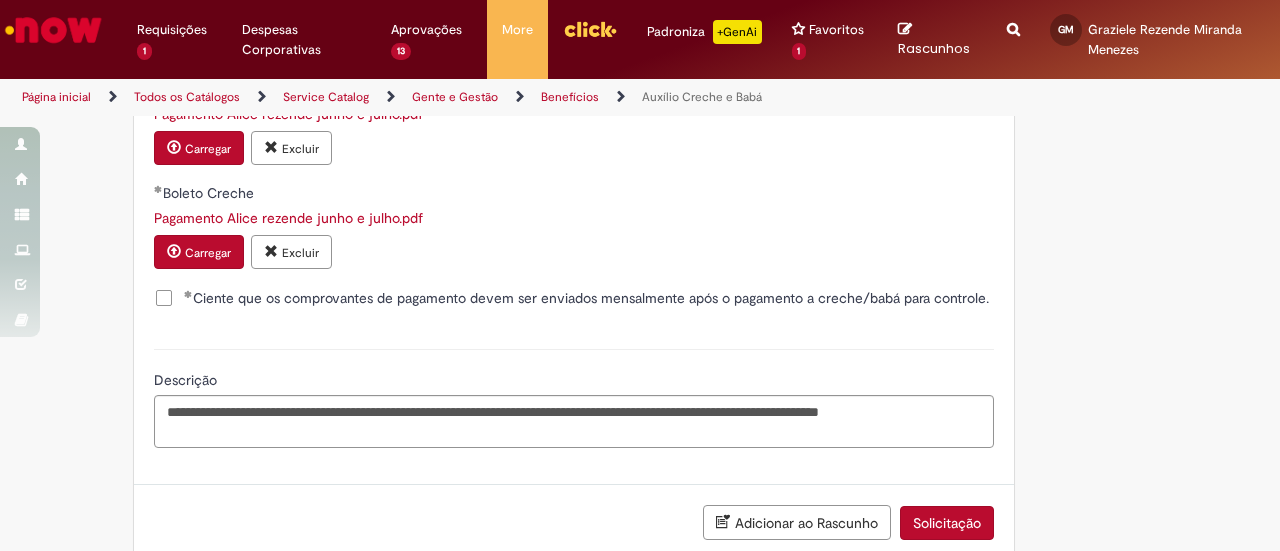 click on "Solicitação" at bounding box center [947, 523] 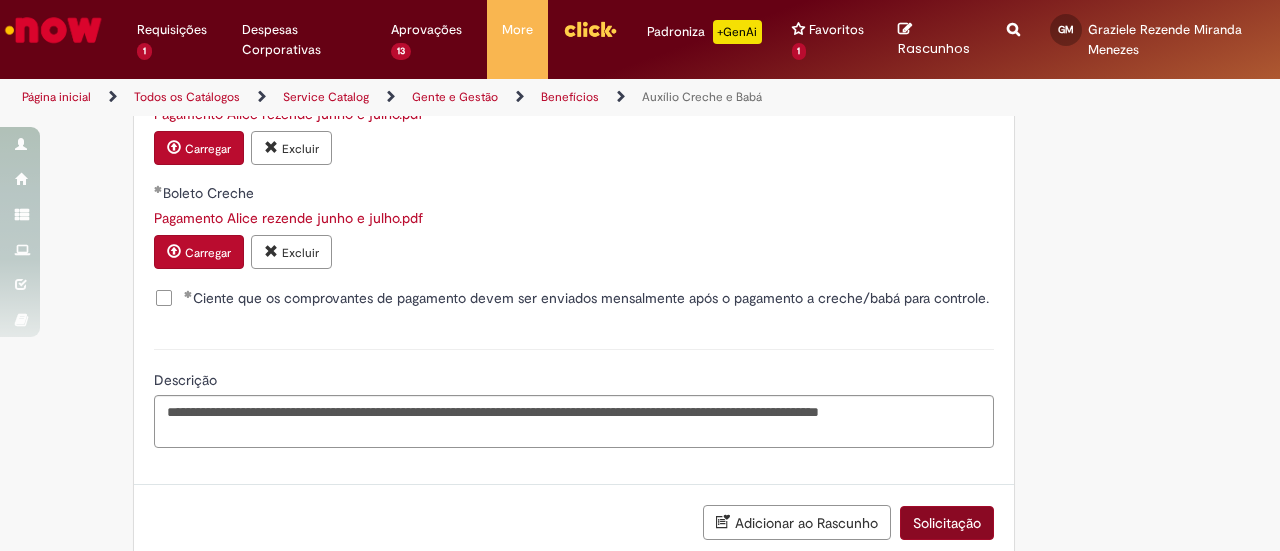 scroll, scrollTop: 1458, scrollLeft: 0, axis: vertical 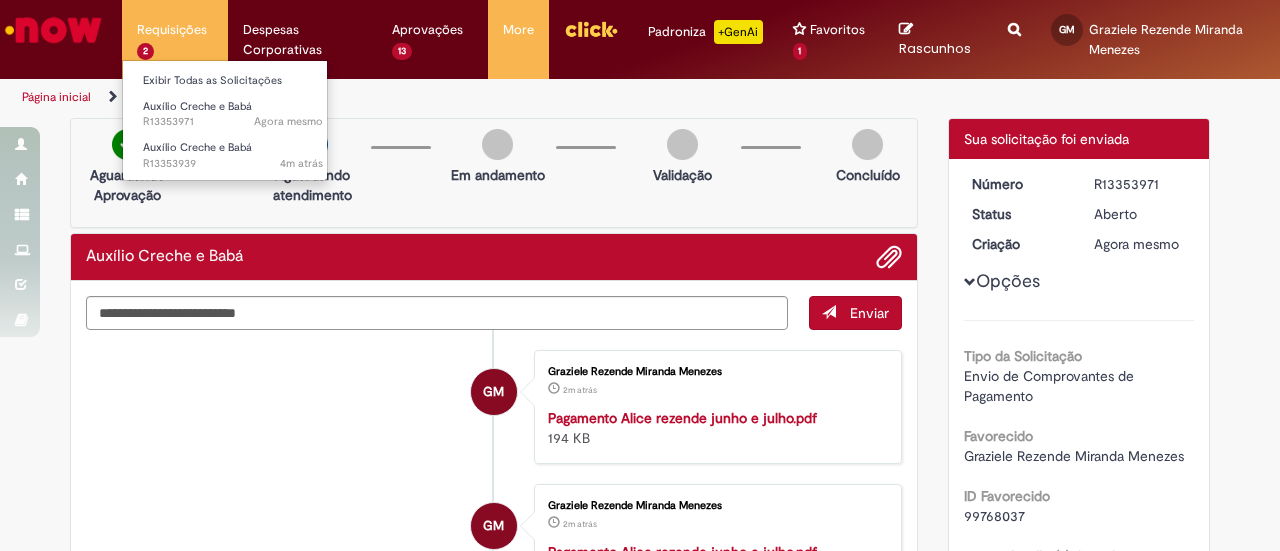 click on "Requisições   2
Exibir Todas as Solicitações
Auxílio Creche e Babá
Agora mesmo Agora mesmo  R13353971
Auxílio Creche e Babá
4m atrás 4 minutos atrás  R13353939" at bounding box center [175, 30] 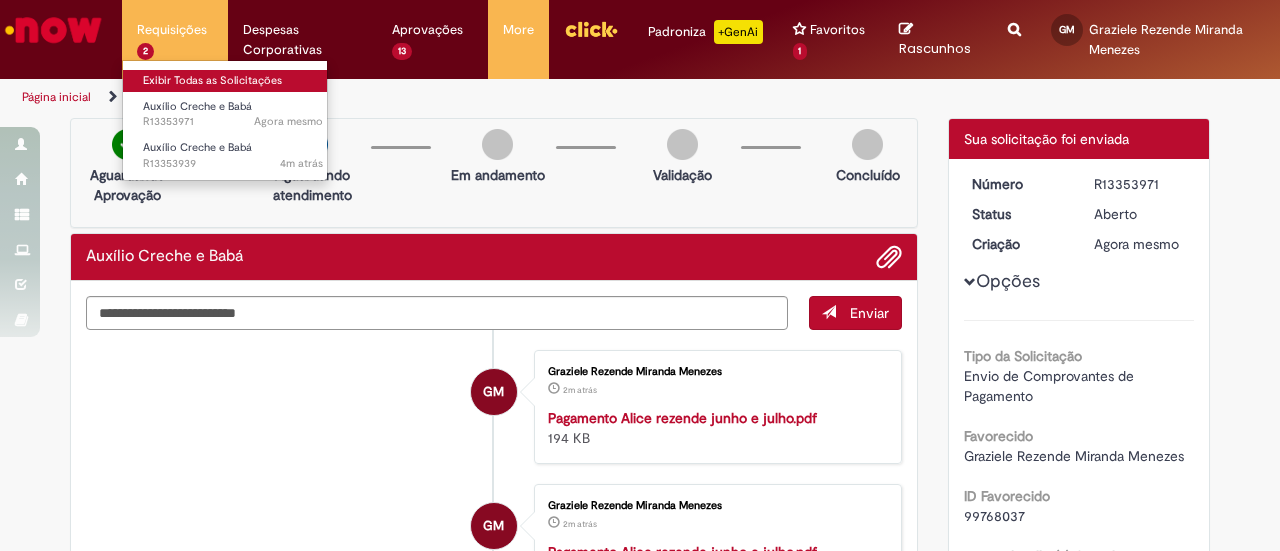 click on "Exibir Todas as Solicitações" at bounding box center (233, 81) 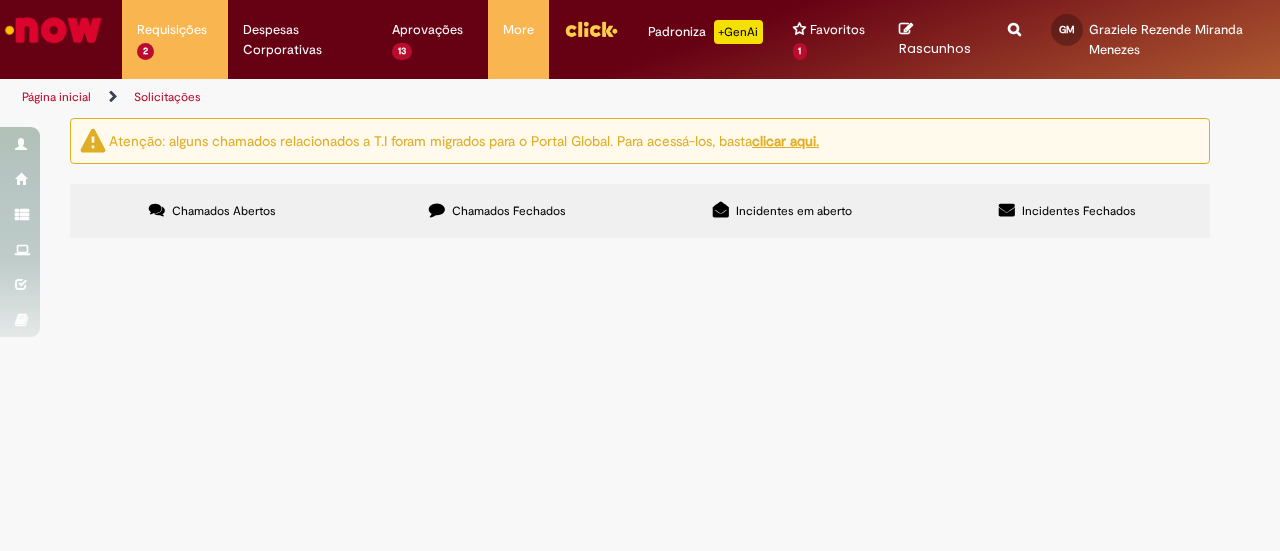 click on "Chamados Fechados" at bounding box center [497, 211] 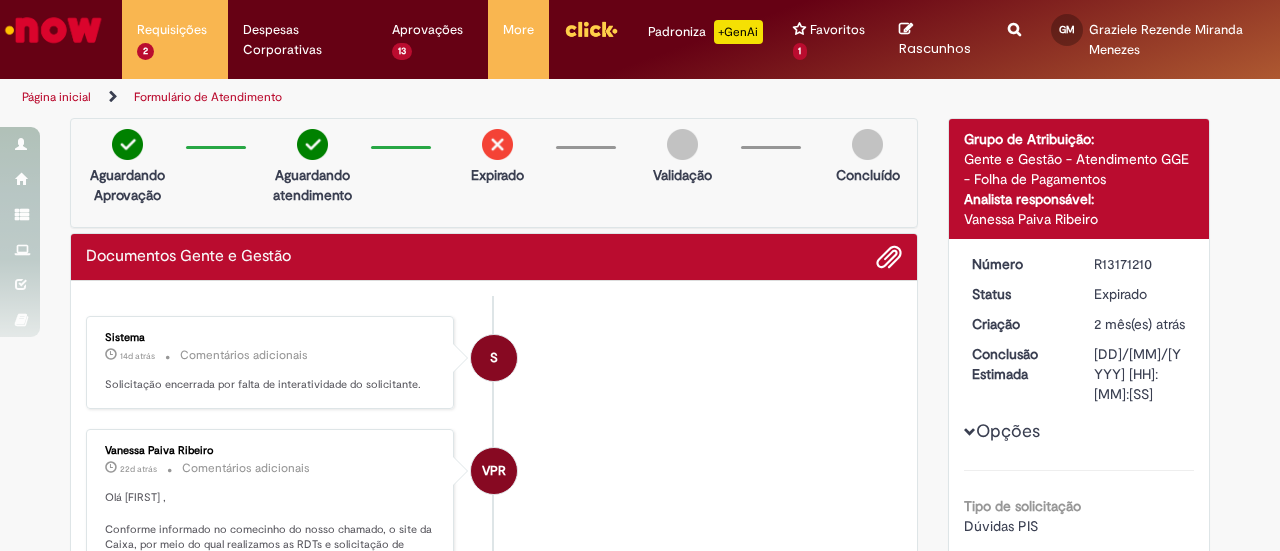 drag, startPoint x: 955, startPoint y: 149, endPoint x: 1106, endPoint y: 175, distance: 153.22206 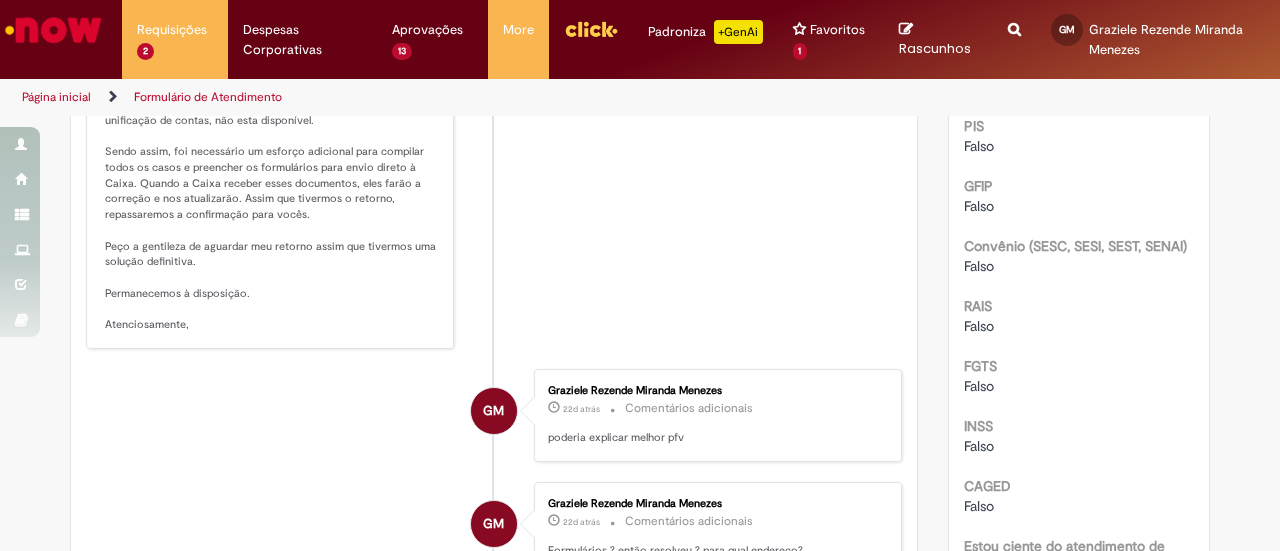 scroll, scrollTop: 0, scrollLeft: 0, axis: both 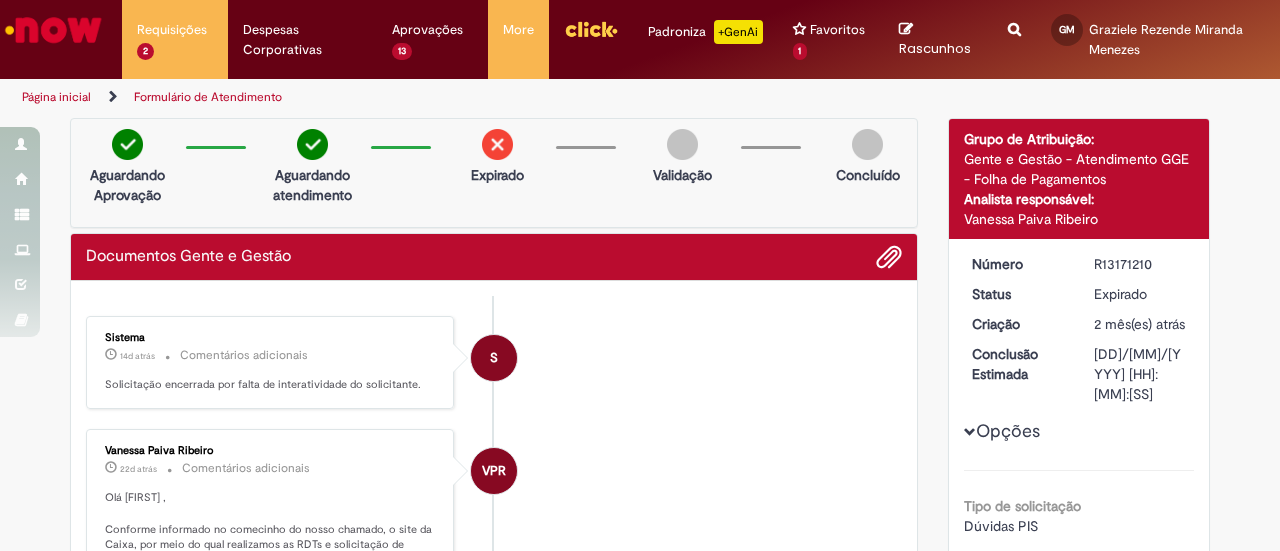 click on "Verificar Código de Barras
Aguardando Aprovação
Aguardando atendimento
Expirado
Validação
Concluído
Documentos Gente e Gestão
Enviar
S
Sistema
14d atrás 14 dias atrás     Comentários adicionais
Solicitação encerrada por falta de interatividade do solicitante.
VPR" at bounding box center [640, 1646] 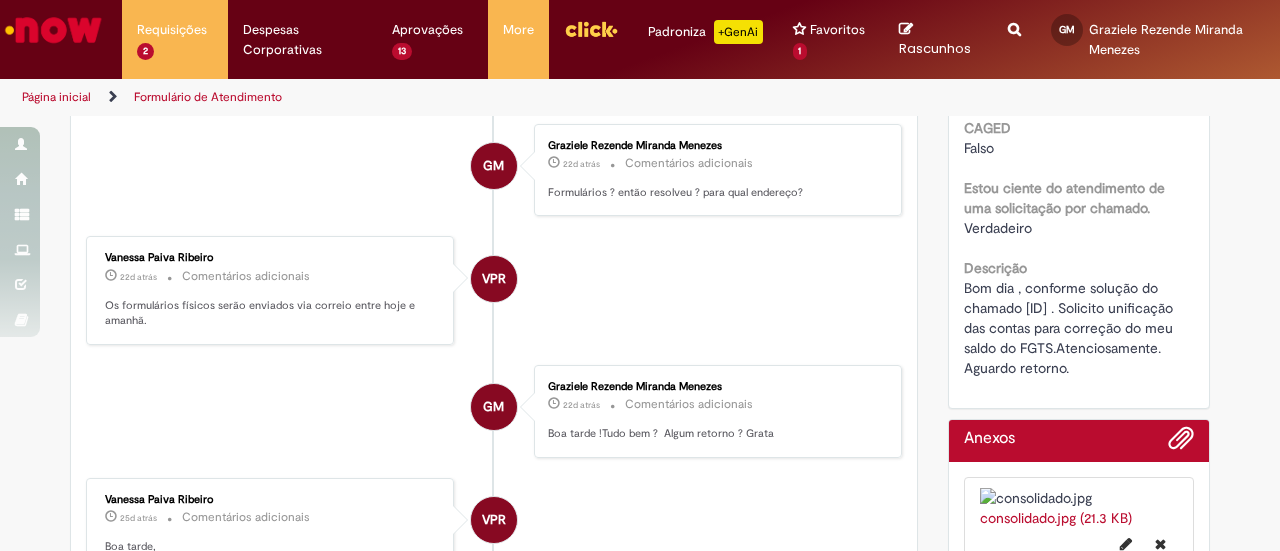 scroll, scrollTop: 776, scrollLeft: 0, axis: vertical 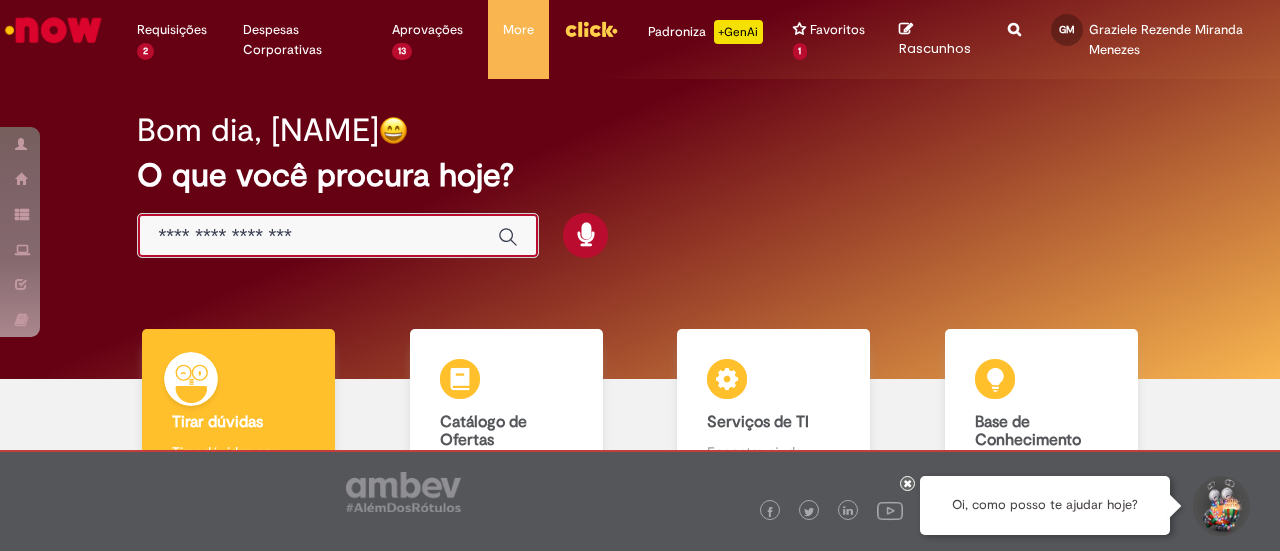 click at bounding box center (318, 236) 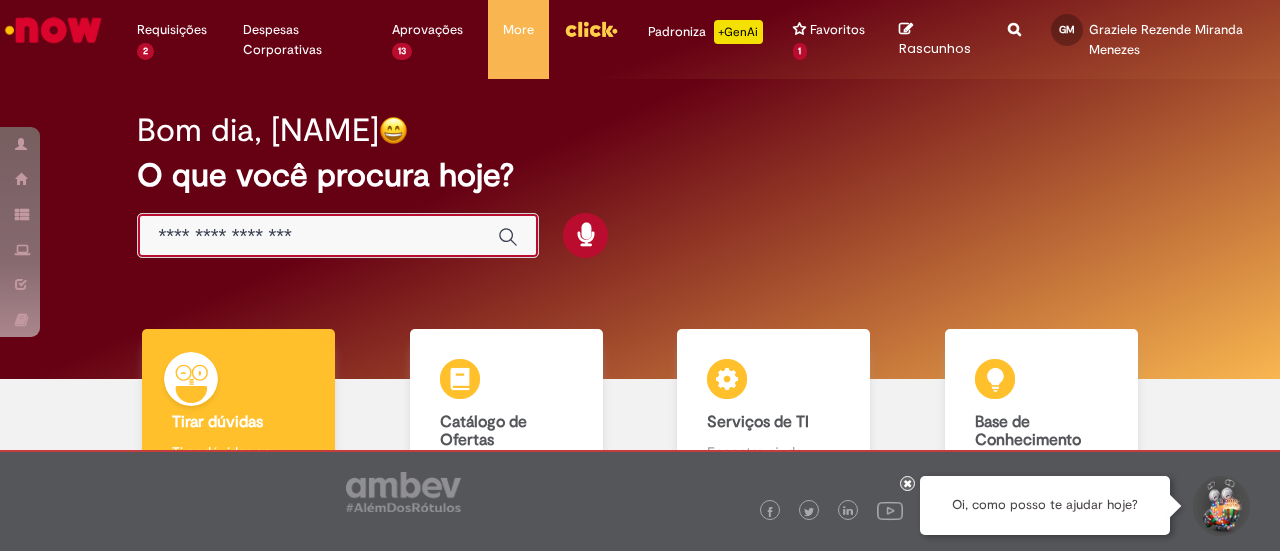 paste on "**********" 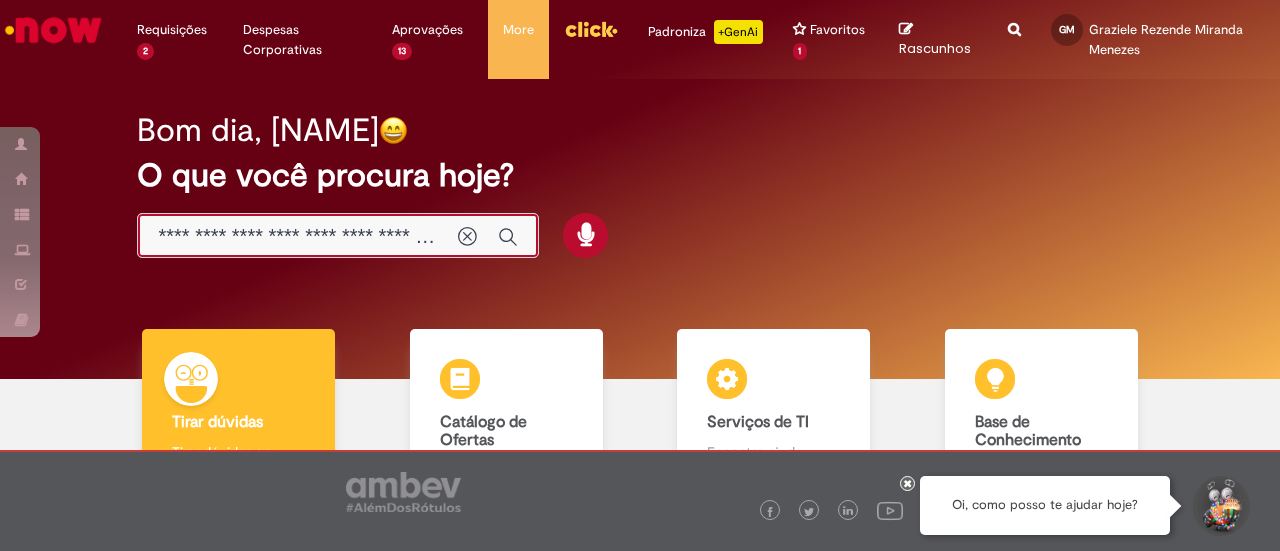 scroll, scrollTop: 0, scrollLeft: 218, axis: horizontal 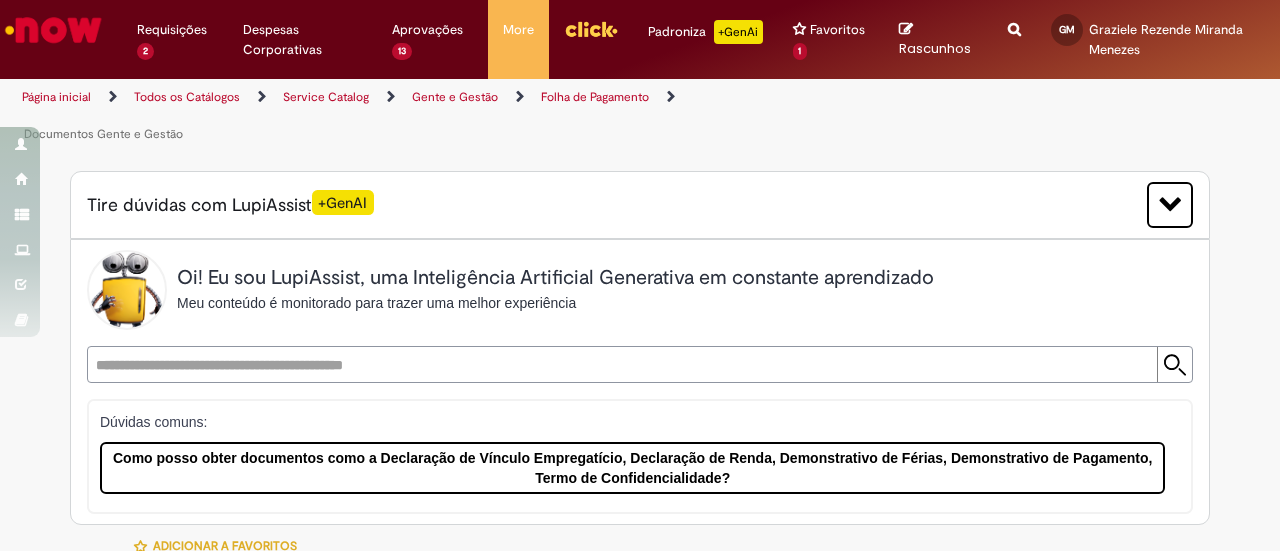 type on "********" 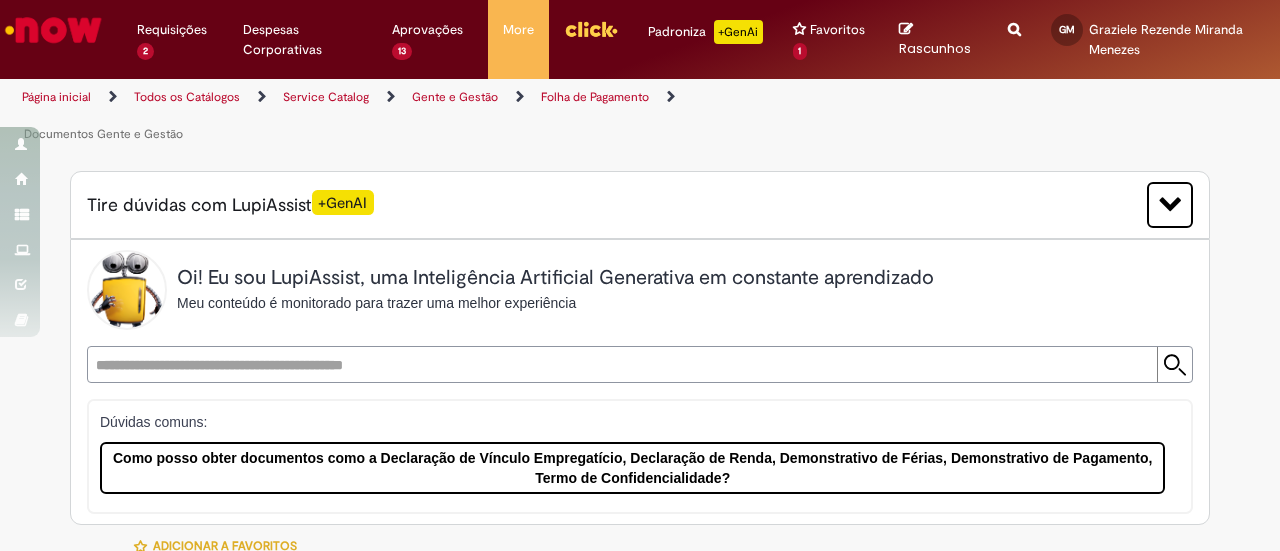 type on "**********" 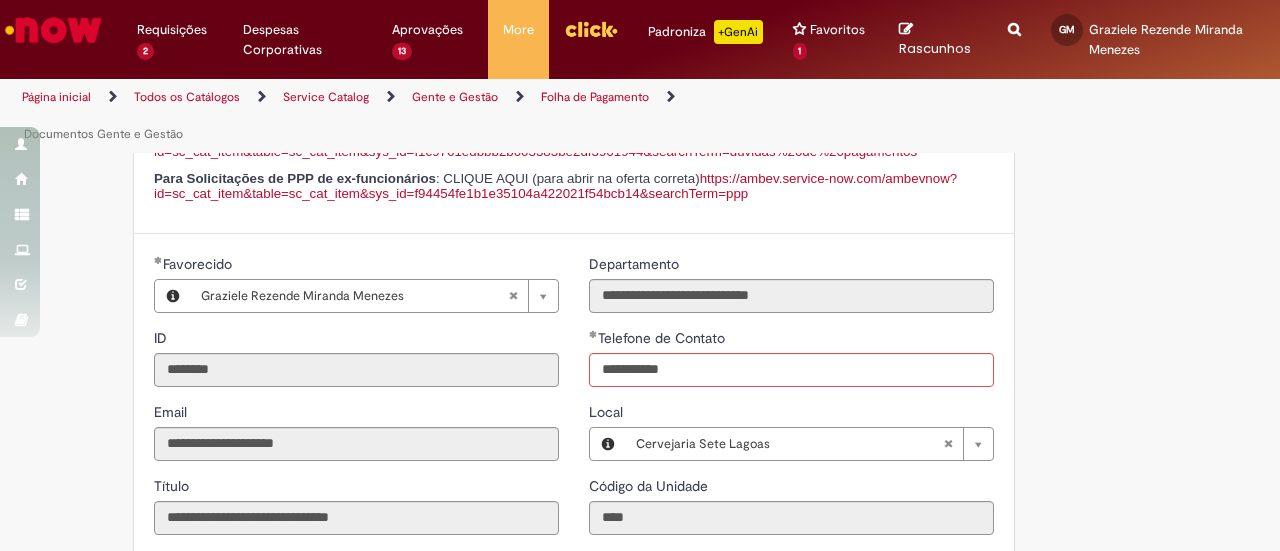 click on "Adicionar a Favoritos
Documentos Gente e Gestão
Oferta destinada para solicitação de documentos de encargos sociais (FGTS, RAIS, INSS), processo trabalhista ou para convênio (SESC, SESI, SEST, SENAI).
Oferta para solicitações de:
Extrato Resumido FGTS (Colaboradores ativos)
Dúvidas e Alterações PIS
GFIP e Documentos convênio (SESC, SESI, SEST, SENAI)
Informe de Rendimentos (anteriores ao ano de 2023 – Colaboradores ativos)
Dúvidas/Solicitações de encargos sociais (FGTS, INSS, CAGED)
CTPS digital
Demonstrativos de Pagamento (Anteriores ao ano de 2023 – Colaboradores ativos)
Documentos referente ao ano que estamos ou até 2 anos atrás:  O acesso é através da plataforma Lupi 8000420403 ou do canal Click.
Colaborador de Férias:
Colaborador afastado:  O acesso é através da plataforma Lupi 8000420403
Ex-colaboradores:    (" at bounding box center (640, 406) 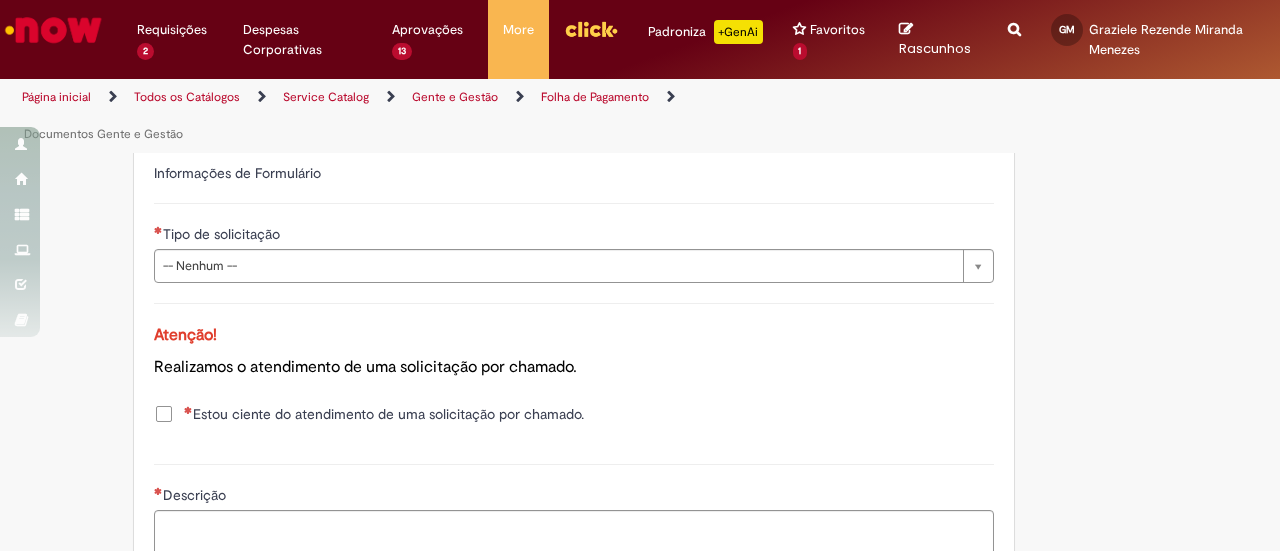 scroll, scrollTop: 1366, scrollLeft: 0, axis: vertical 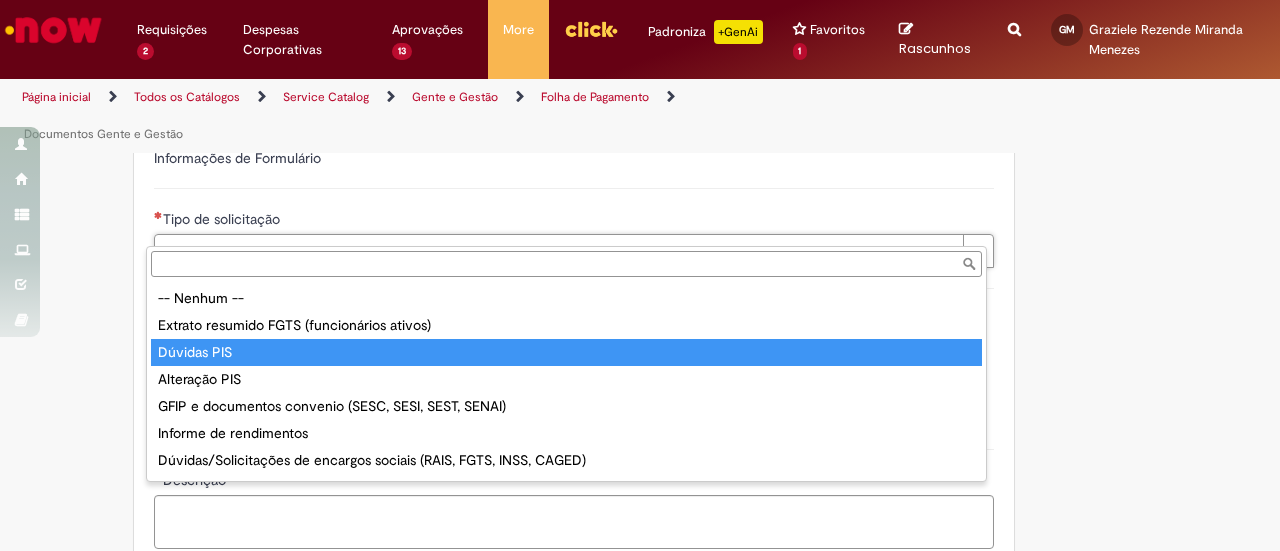 type on "**********" 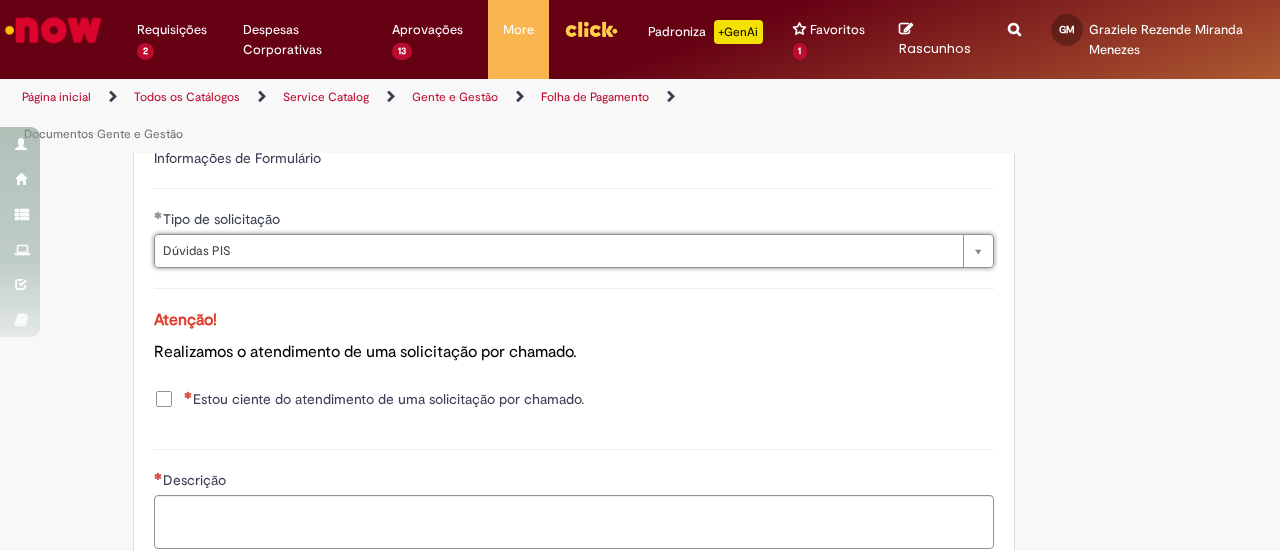click on "Atenção!" at bounding box center (574, 320) 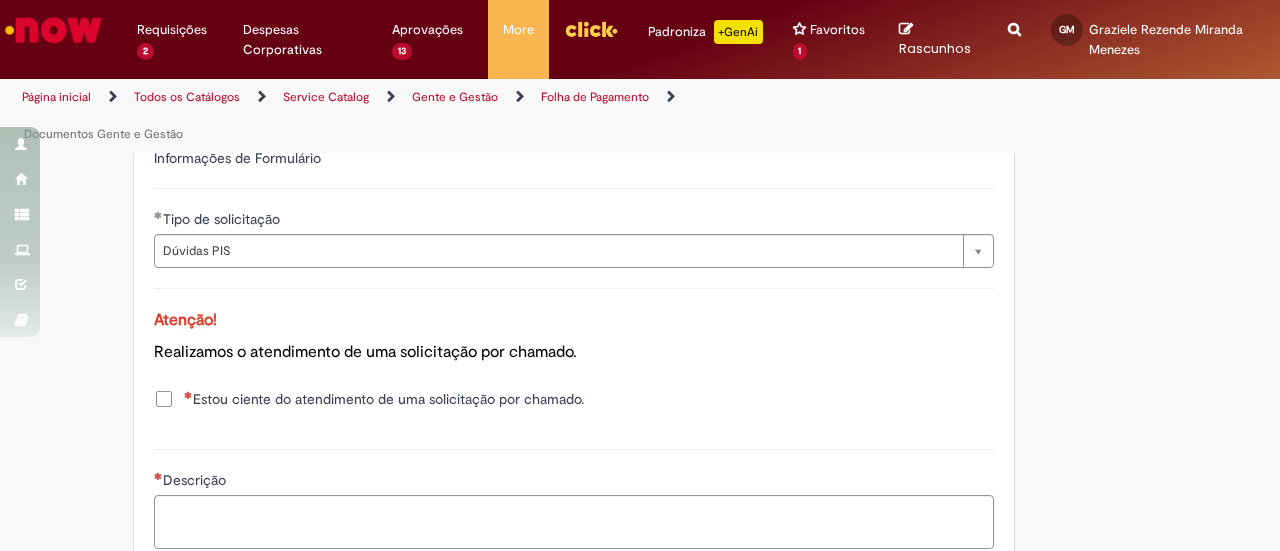 click on "Estou ciente do atendimento de uma solicitação por chamado." at bounding box center (384, 399) 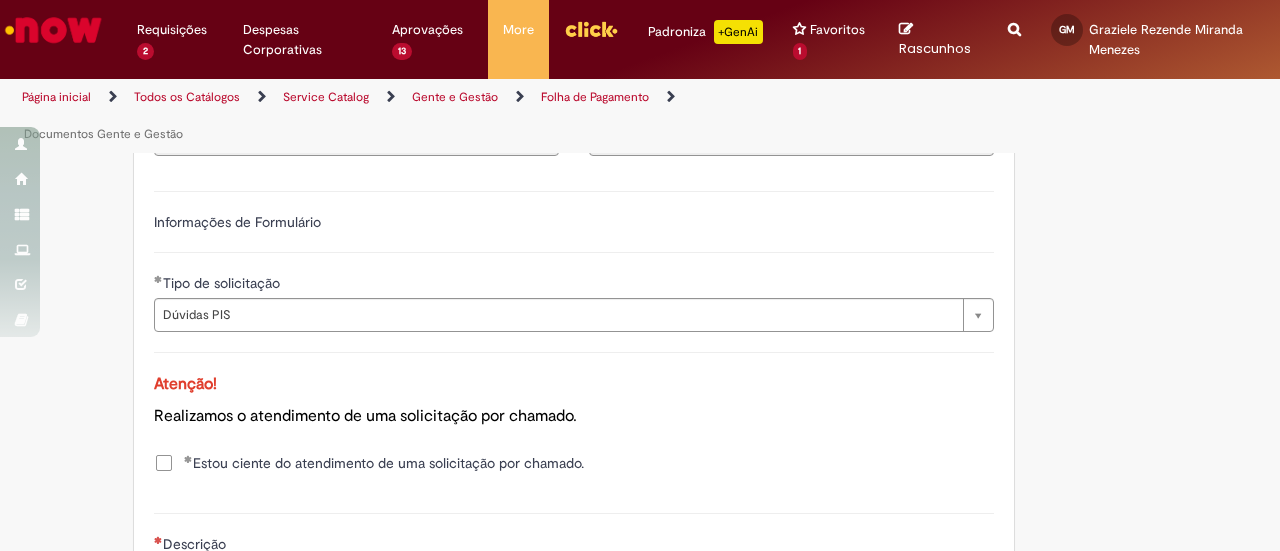 scroll, scrollTop: 1310, scrollLeft: 0, axis: vertical 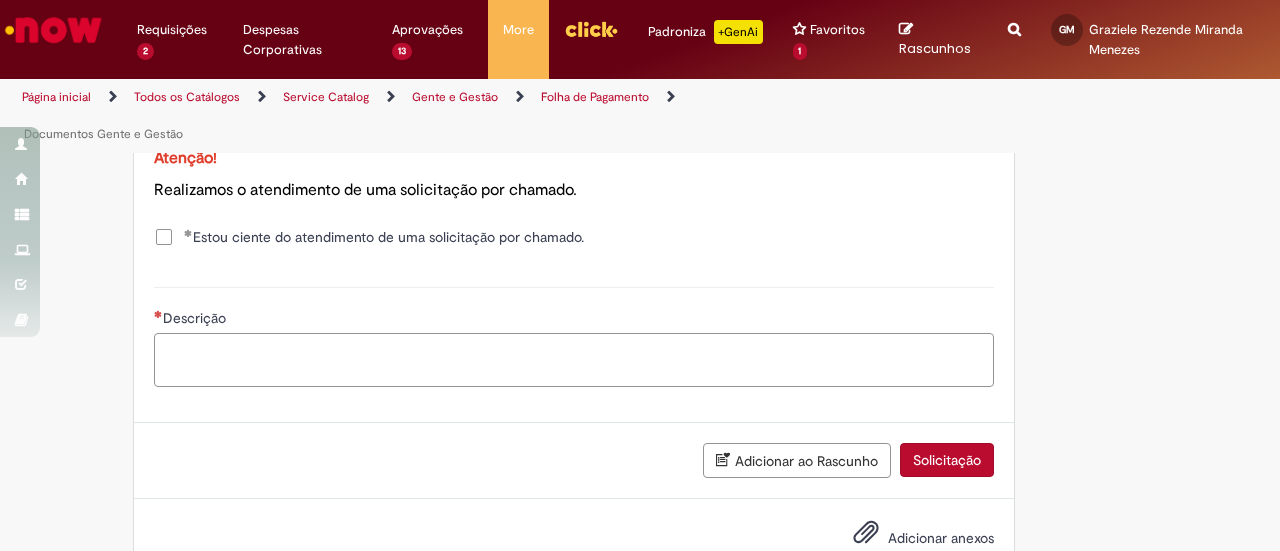 click on "Descrição" at bounding box center (574, 359) 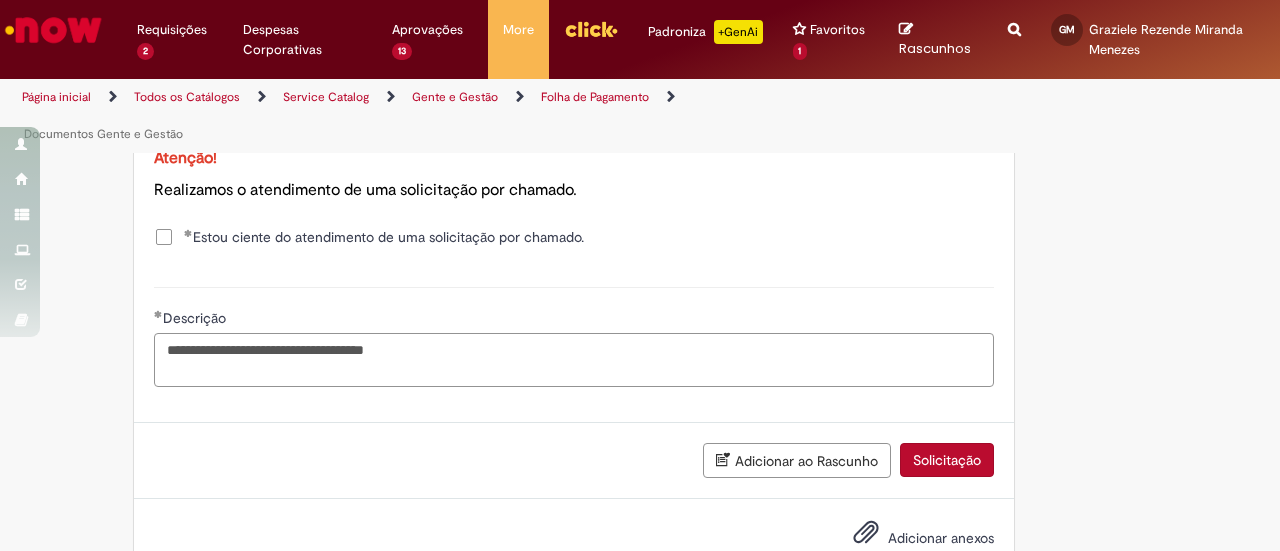 paste on "**********" 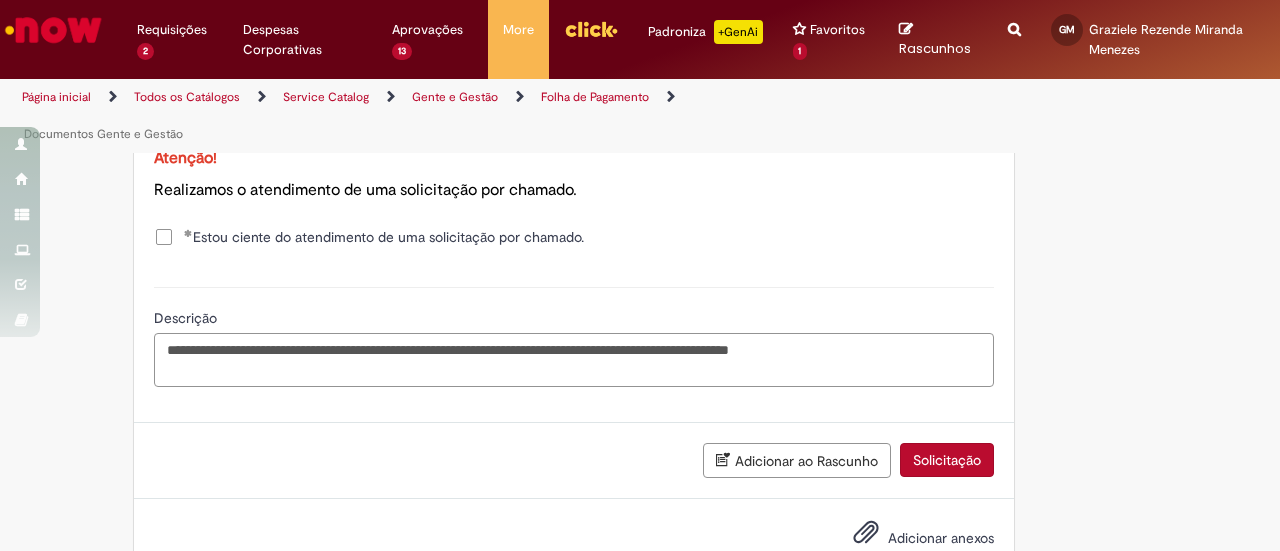click on "**********" at bounding box center [574, 359] 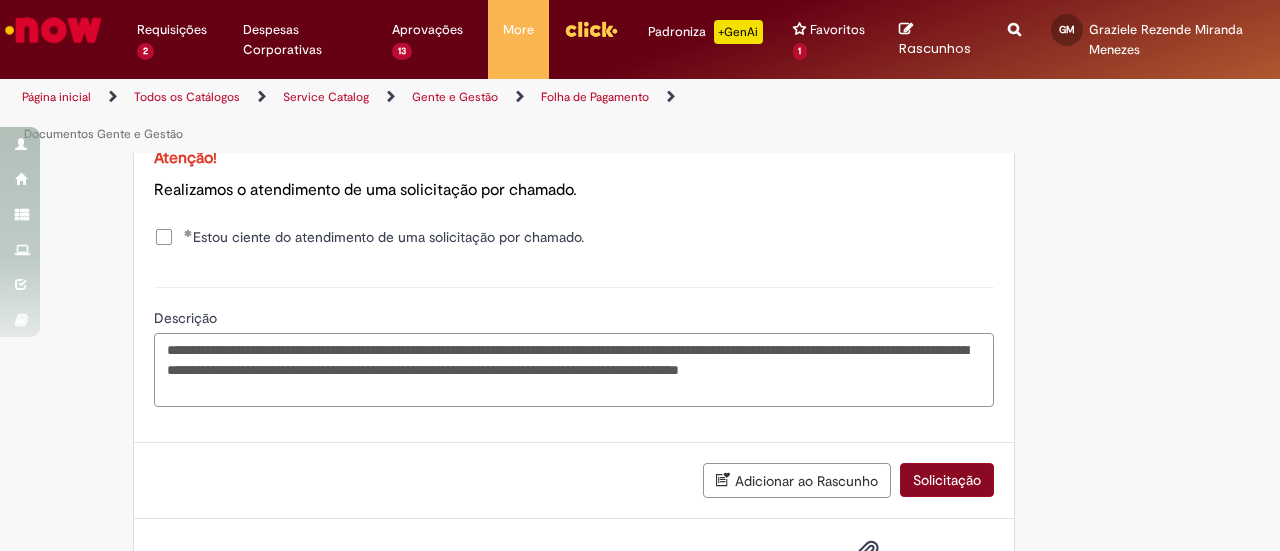 type on "**********" 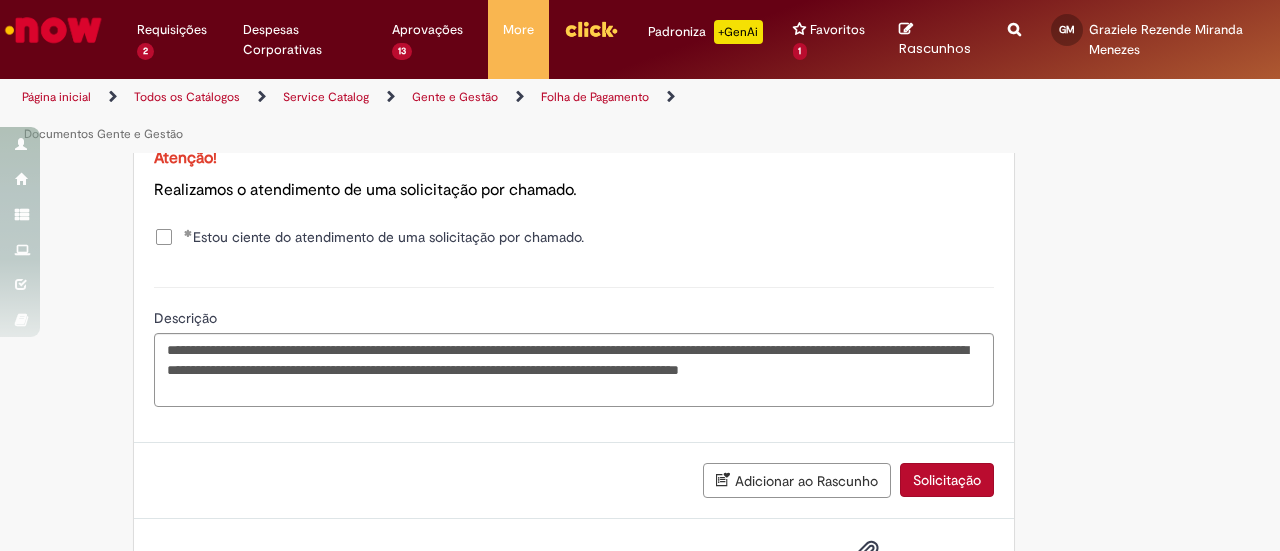 click on "Solicitação" at bounding box center (947, 480) 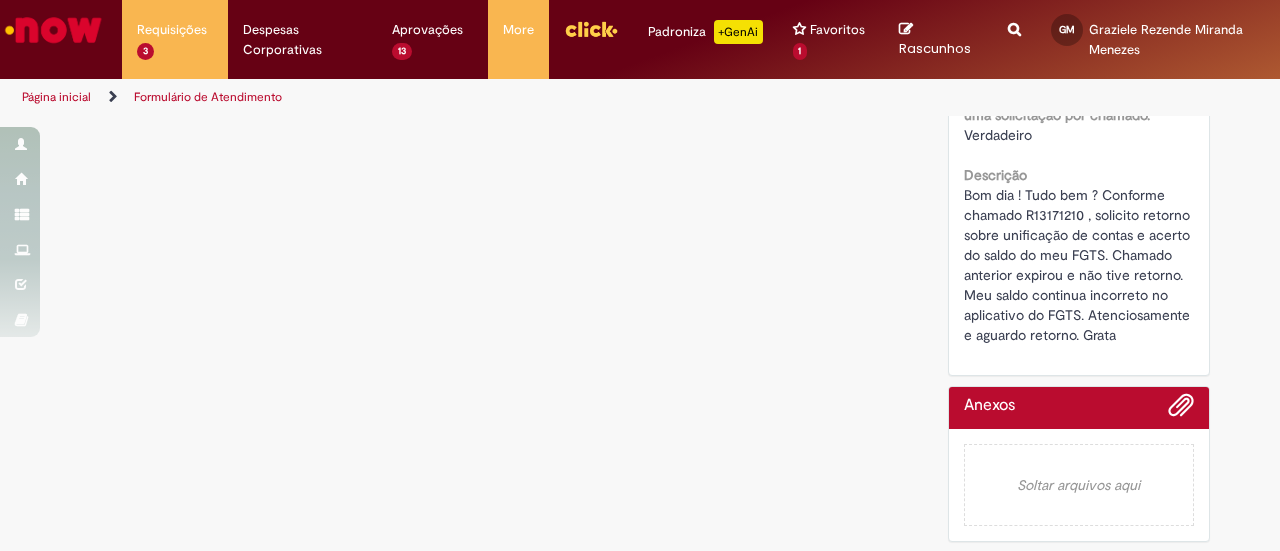 scroll, scrollTop: 0, scrollLeft: 0, axis: both 